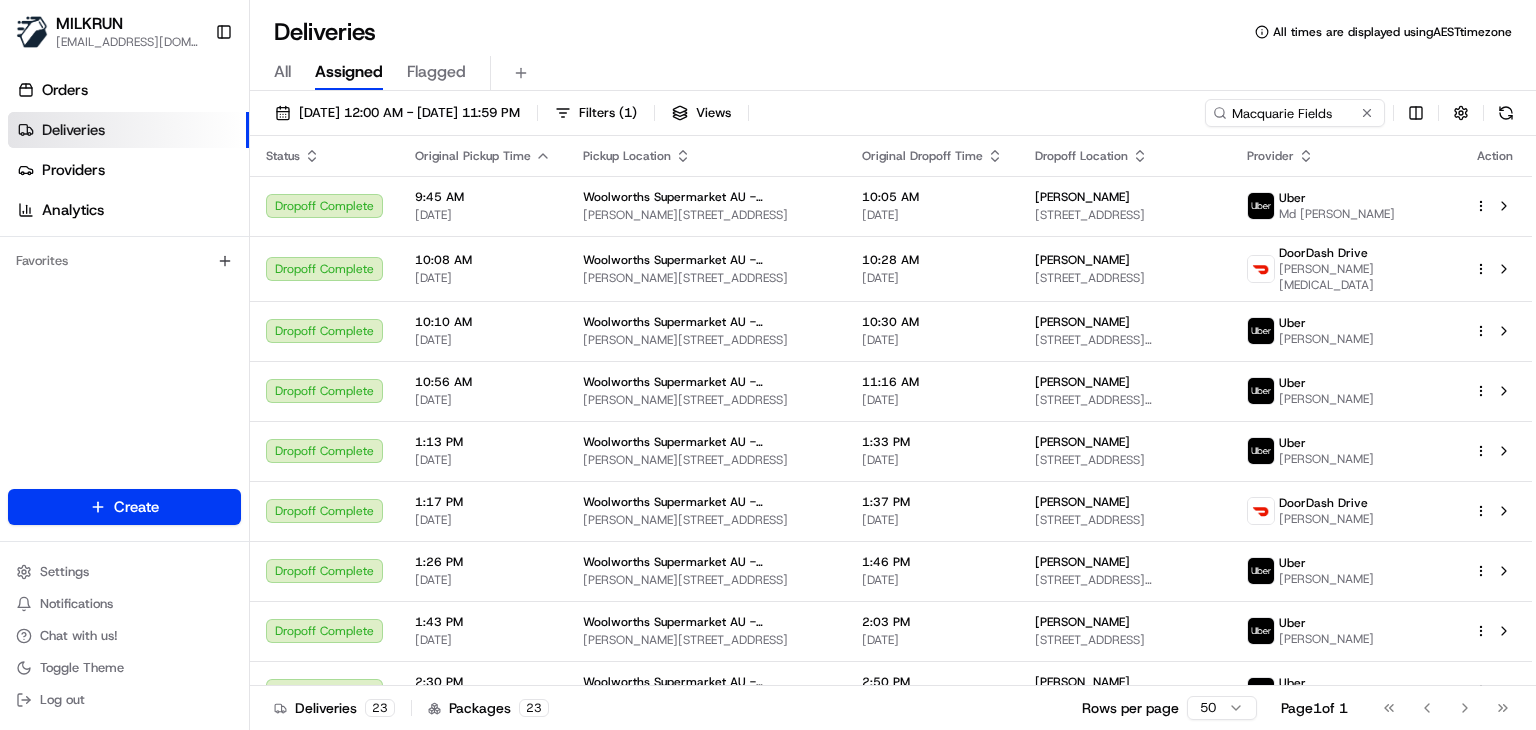 scroll, scrollTop: 0, scrollLeft: 0, axis: both 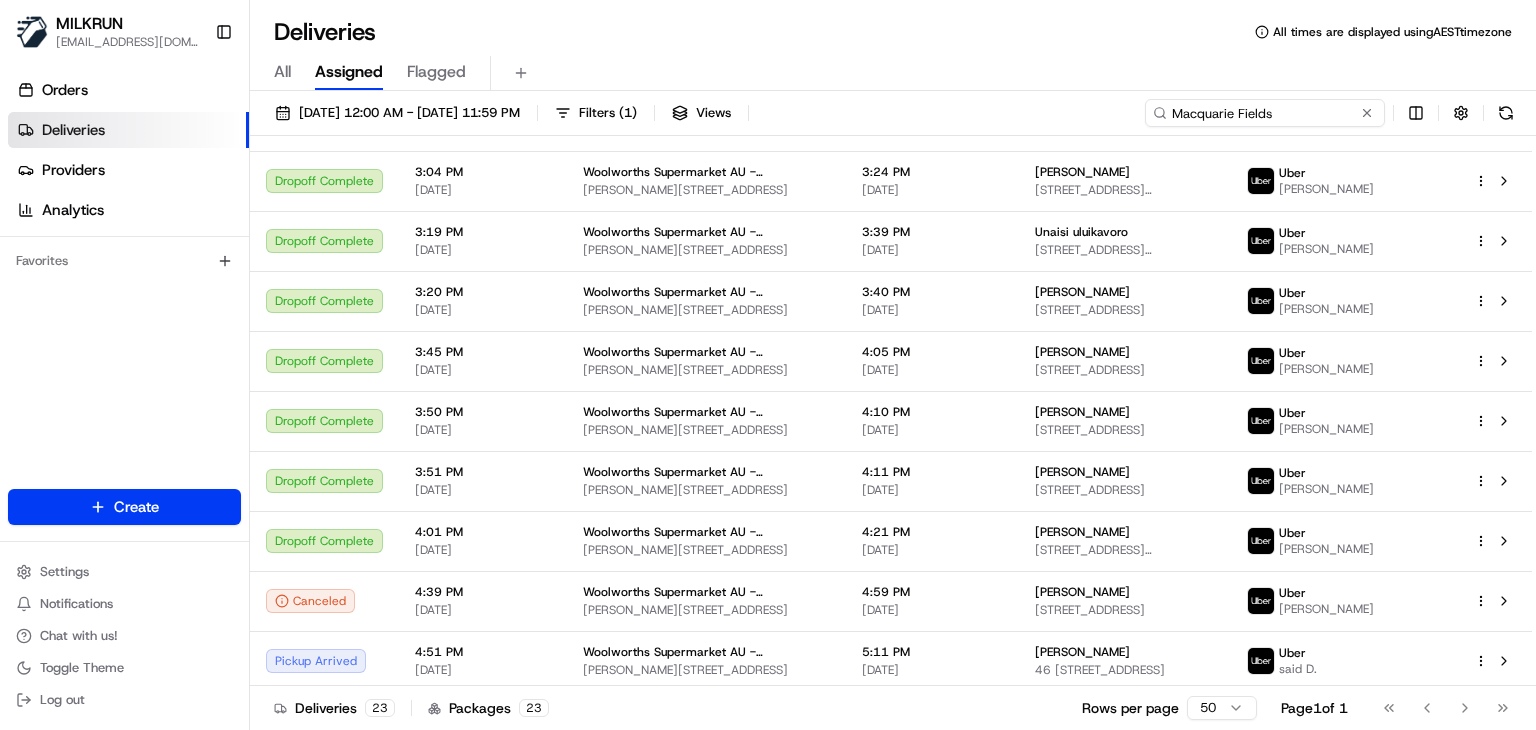 click on "Macquarie Fields" at bounding box center [1265, 113] 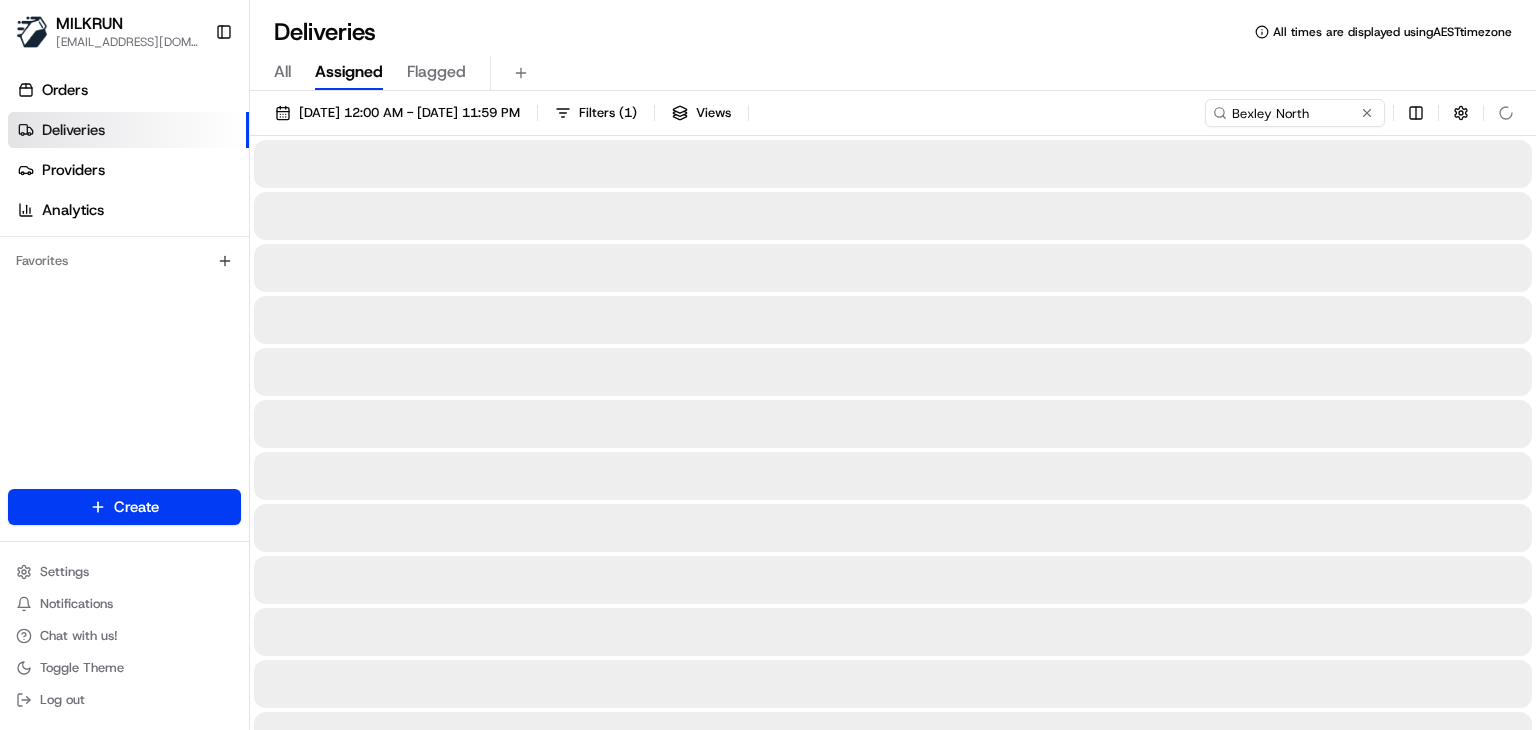 click on "Deliveries All times are displayed using  AEST  timezone" at bounding box center [893, 32] 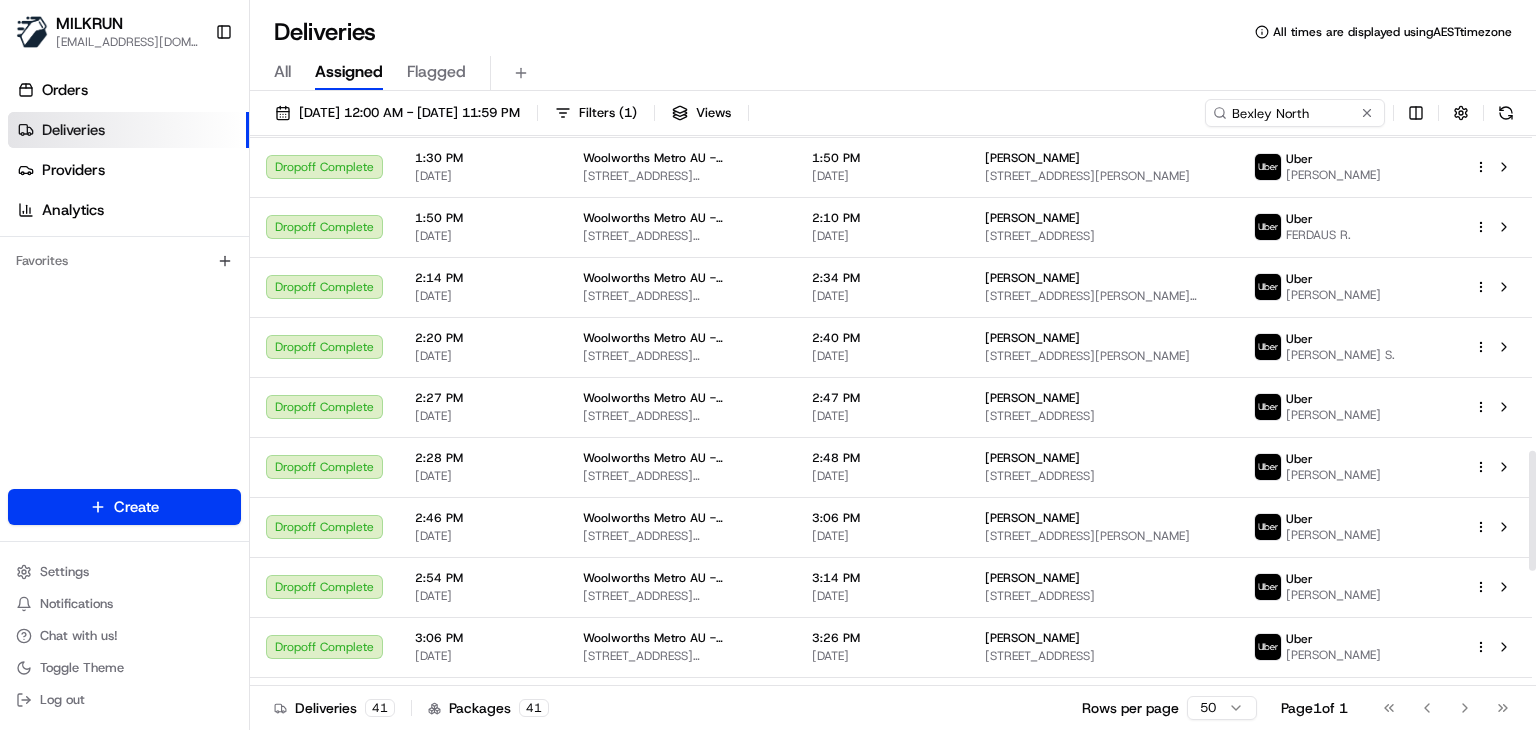 scroll, scrollTop: 1964, scrollLeft: 0, axis: vertical 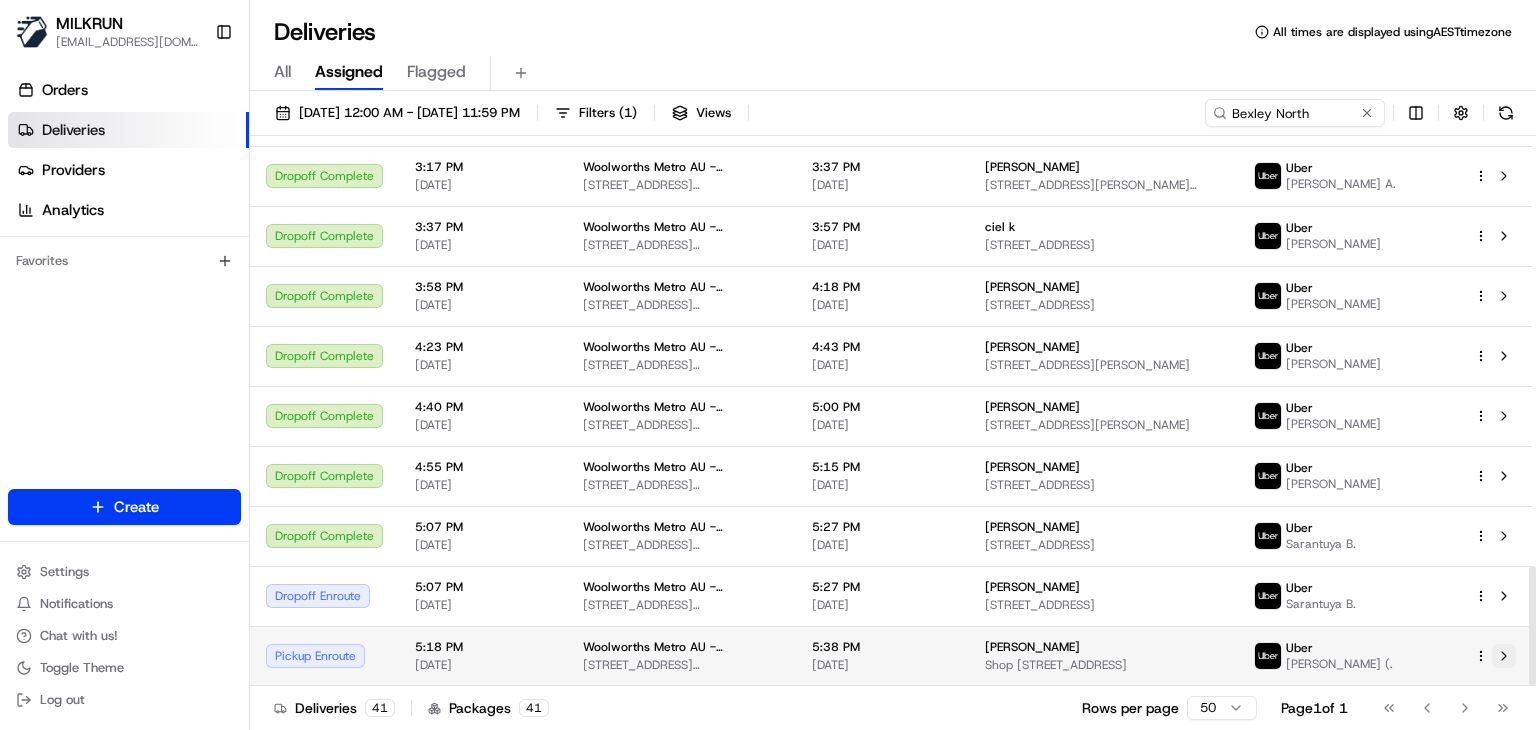 click at bounding box center [1504, 656] 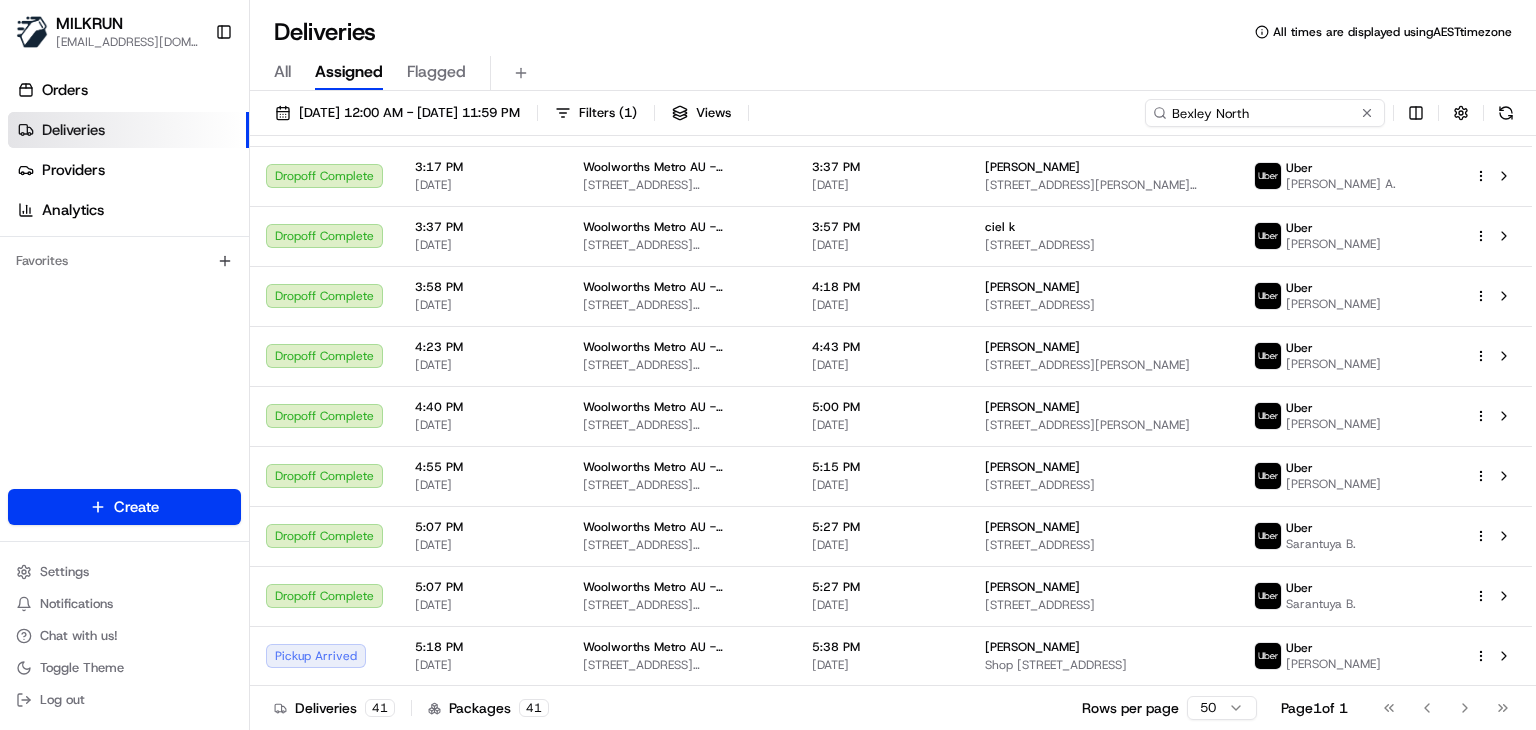 click on "Bexley North" at bounding box center [1265, 113] 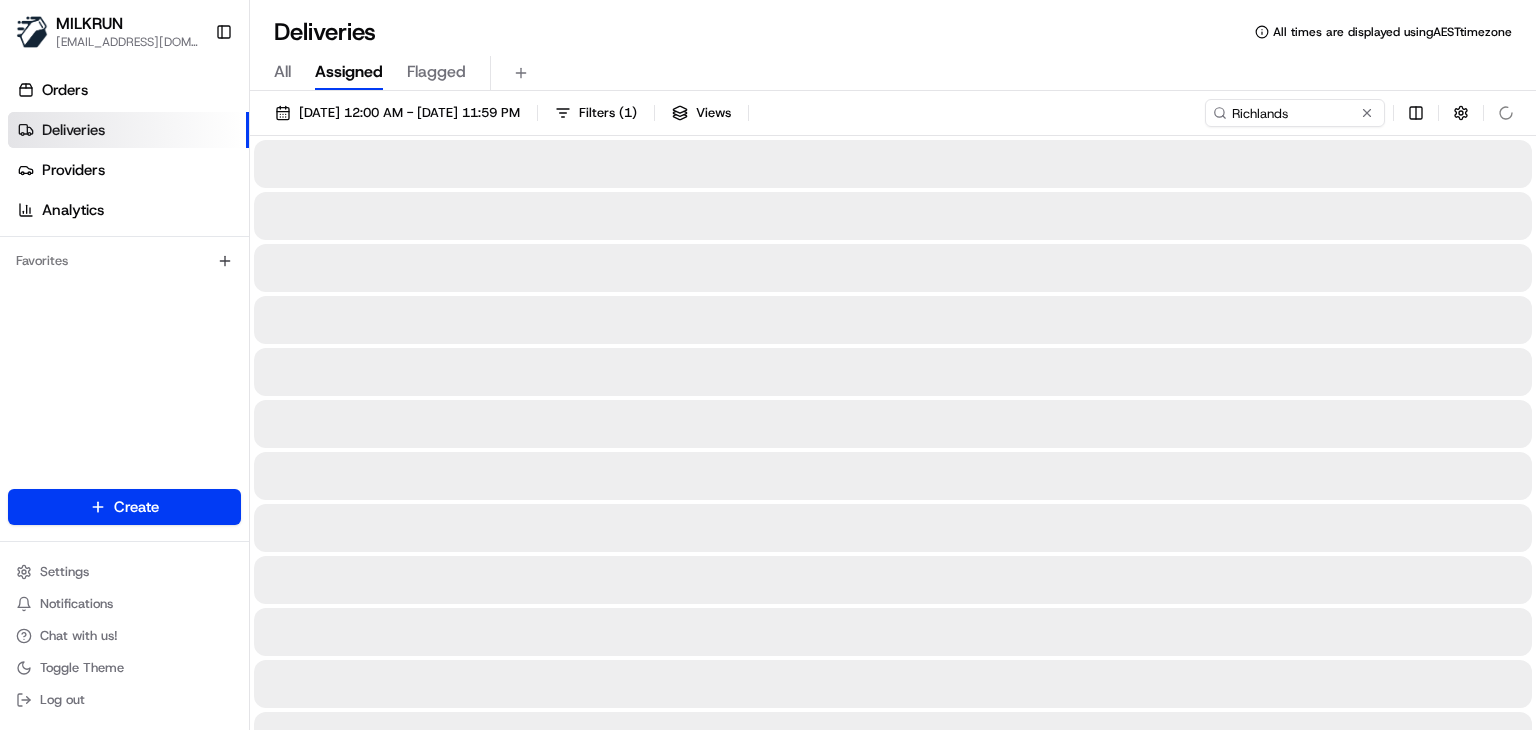 click on "All Assigned Flagged" at bounding box center [893, 73] 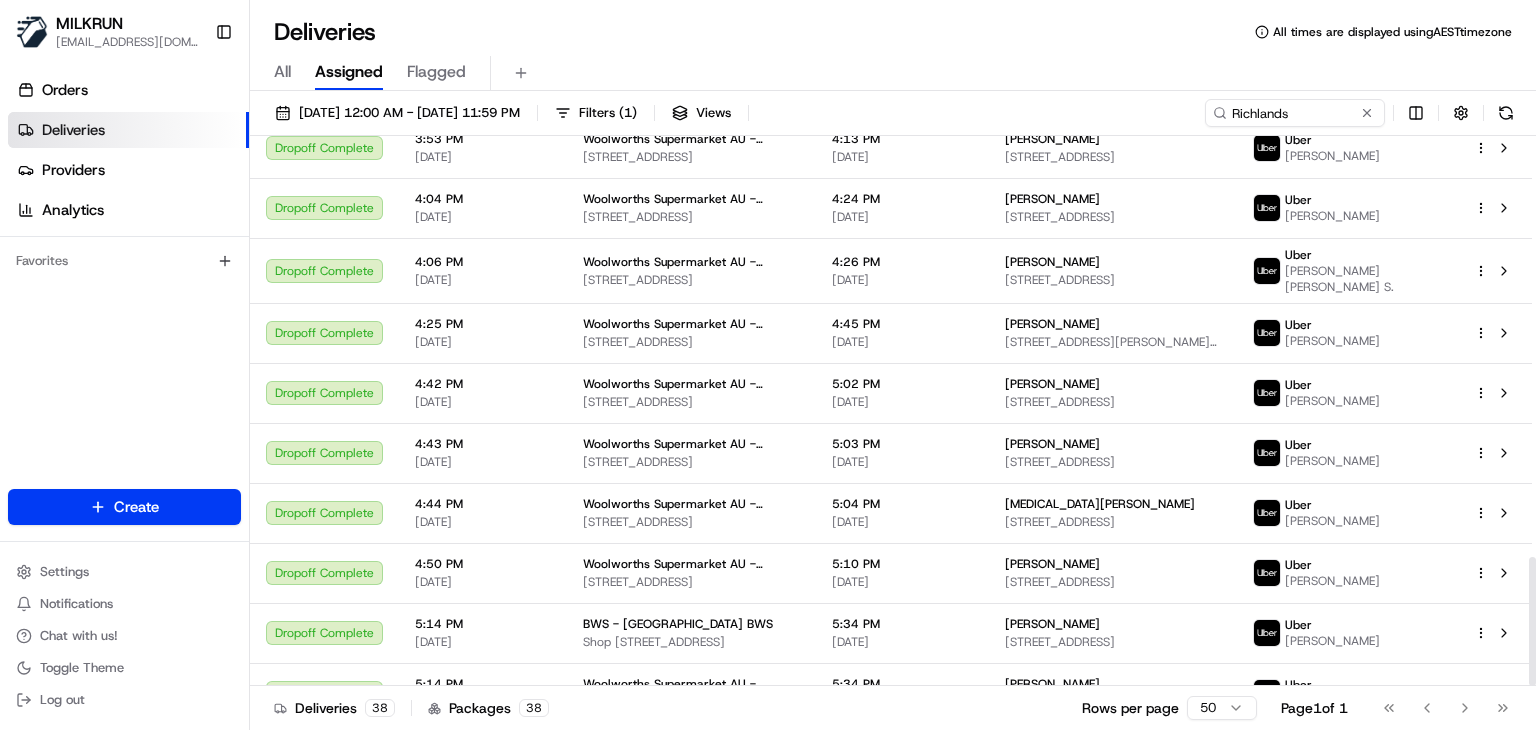 scroll, scrollTop: 1794, scrollLeft: 0, axis: vertical 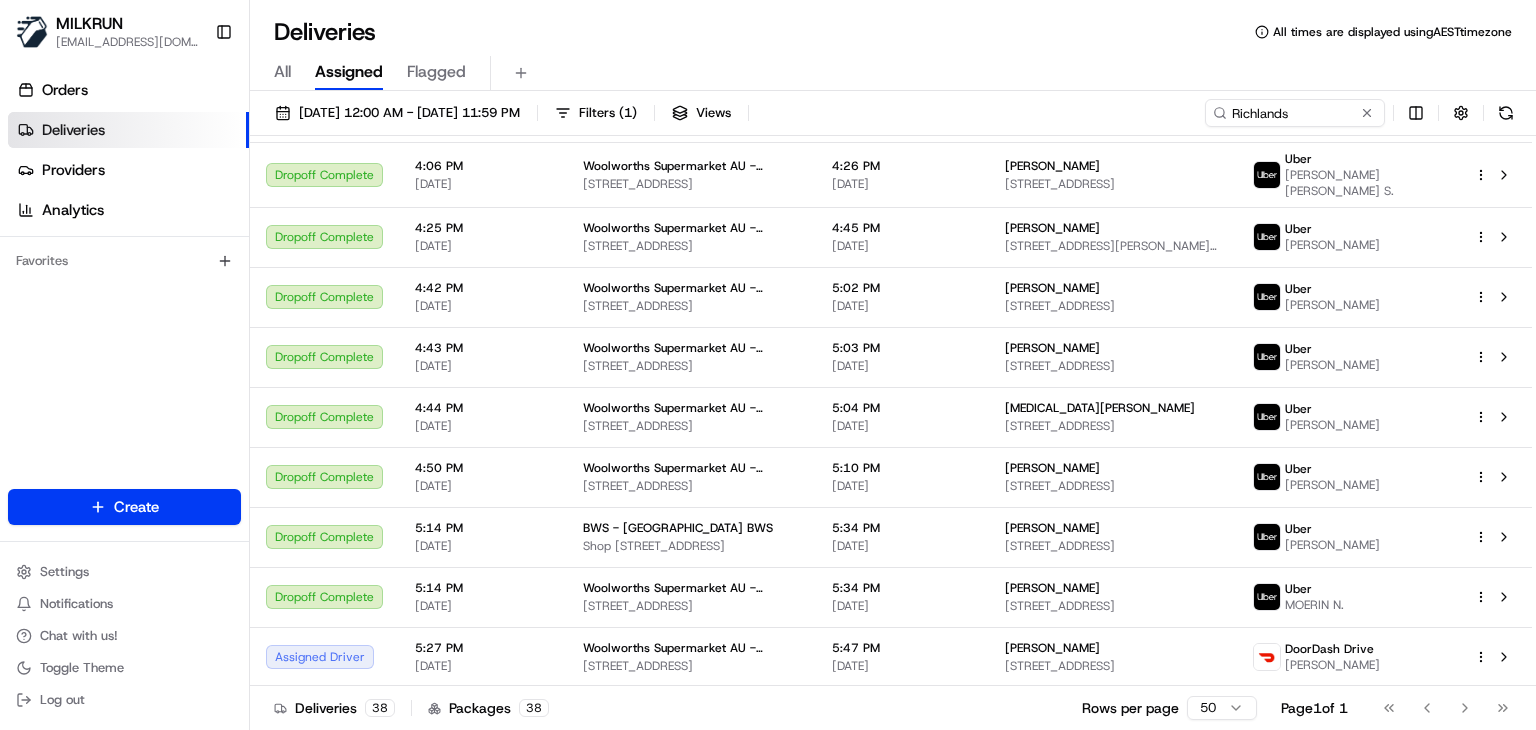 click on "Deliveries 38 Packages 38 Rows per page 50 Page  1  of   1 Go to first page Go to previous page Go to next page Go to last page" at bounding box center (893, 707) 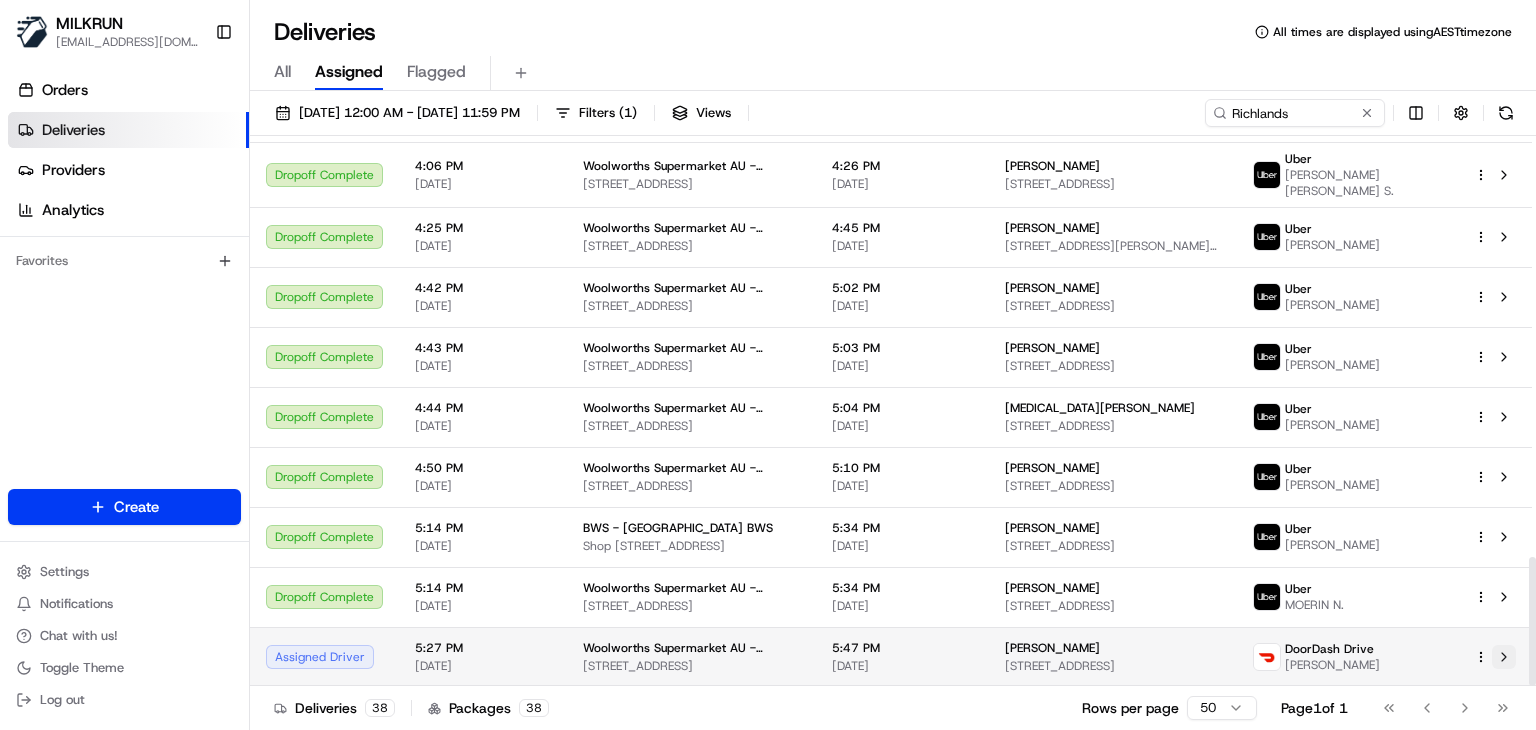 click at bounding box center [1504, 657] 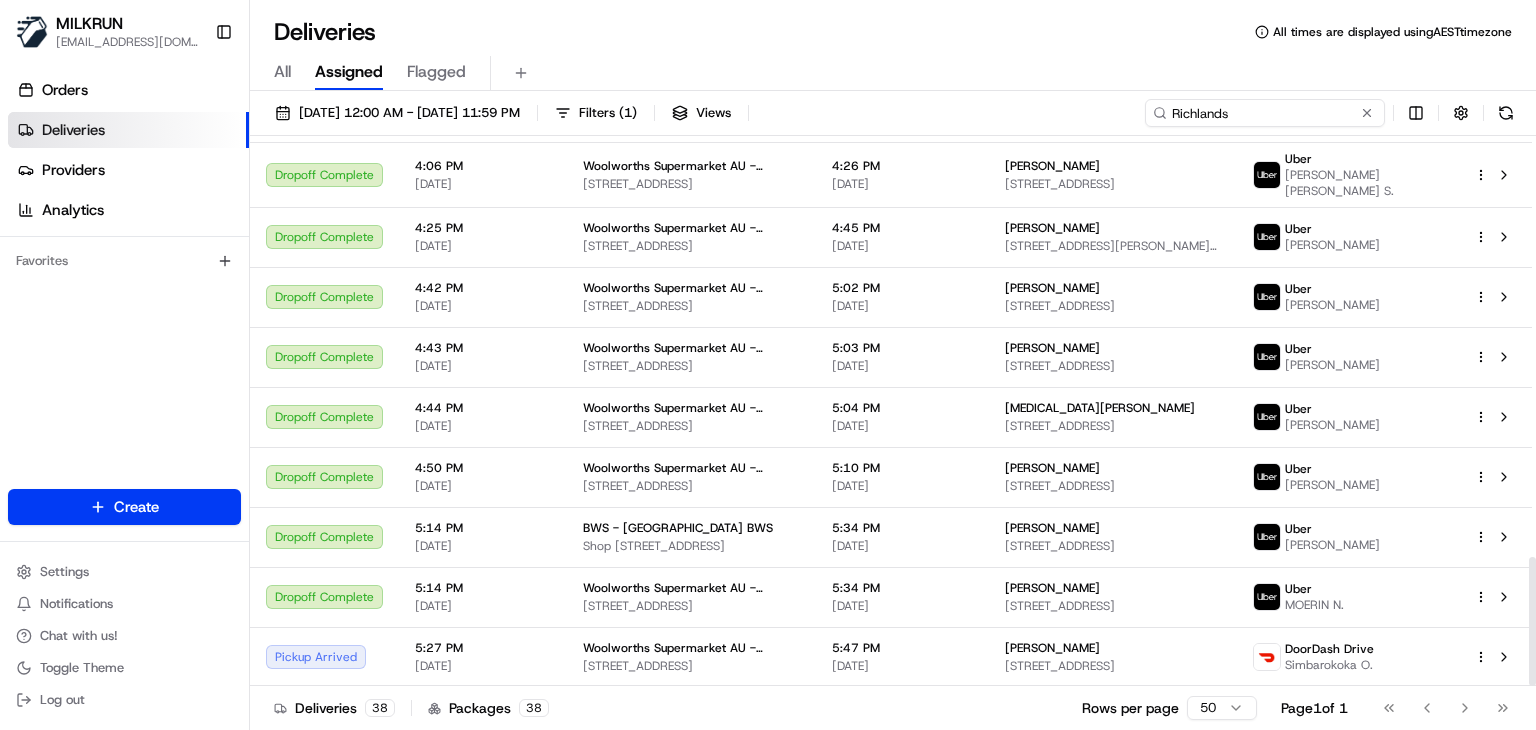 click on "Richlands" at bounding box center [1265, 113] 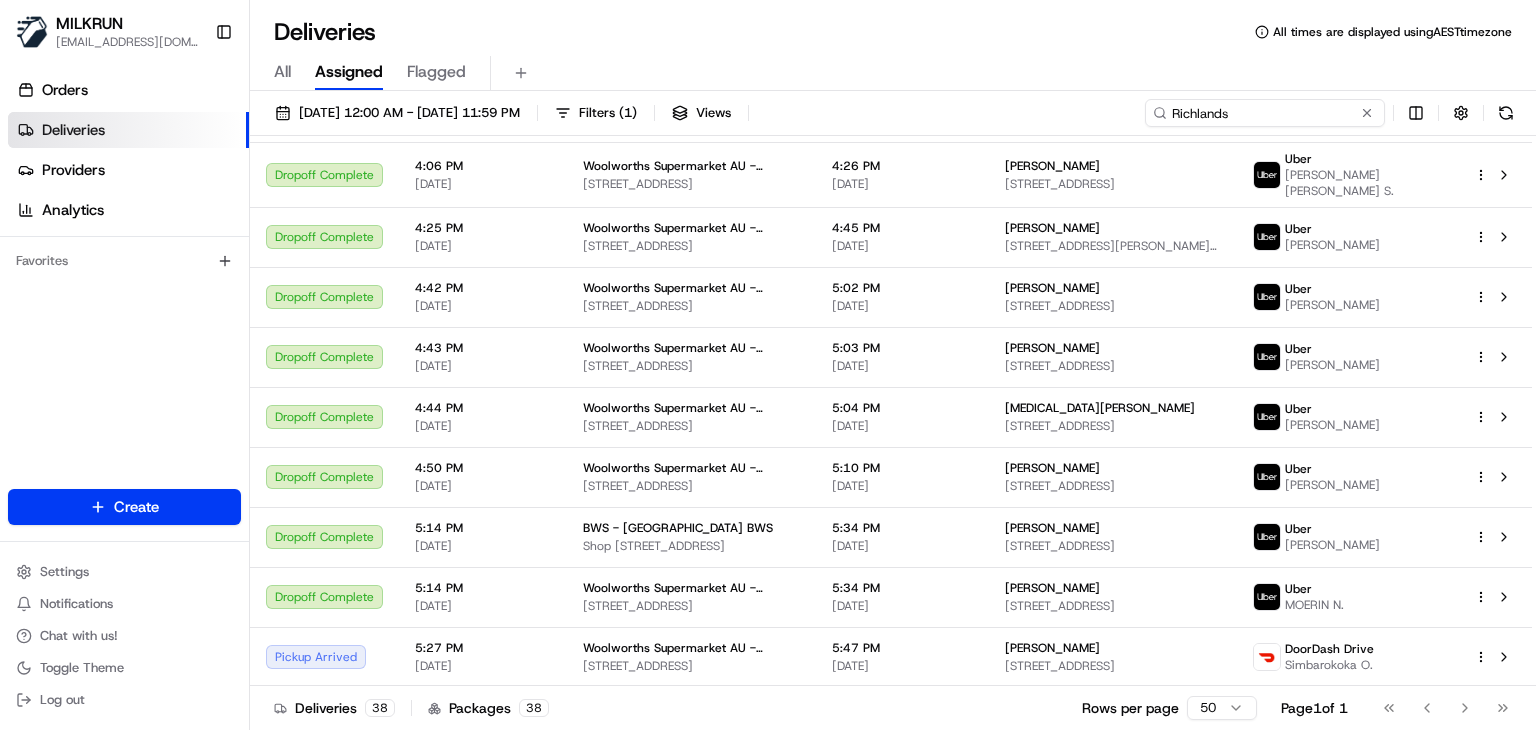 click on "Richlands" at bounding box center [1265, 113] 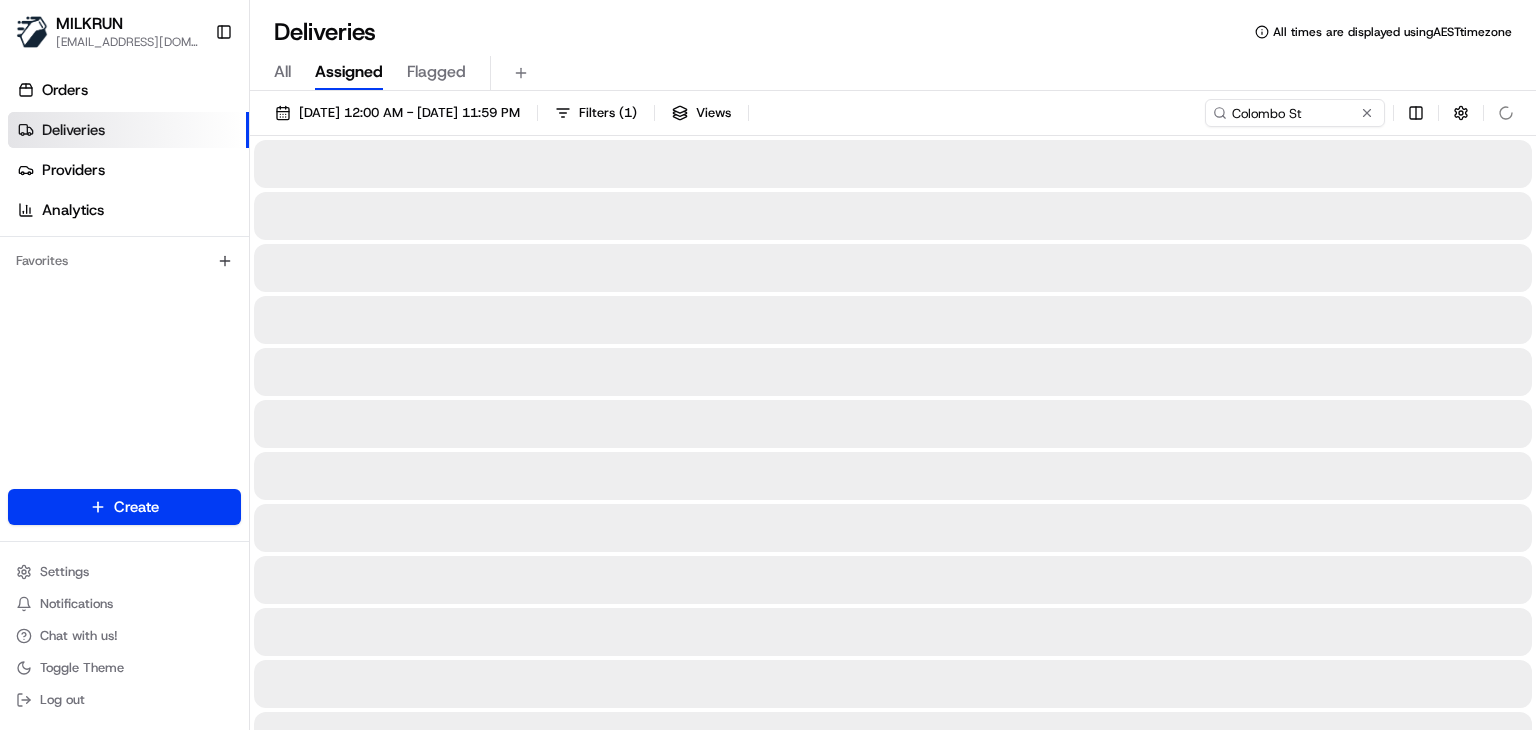 click on "Deliveries All times are displayed using  AEST  timezone" at bounding box center (893, 32) 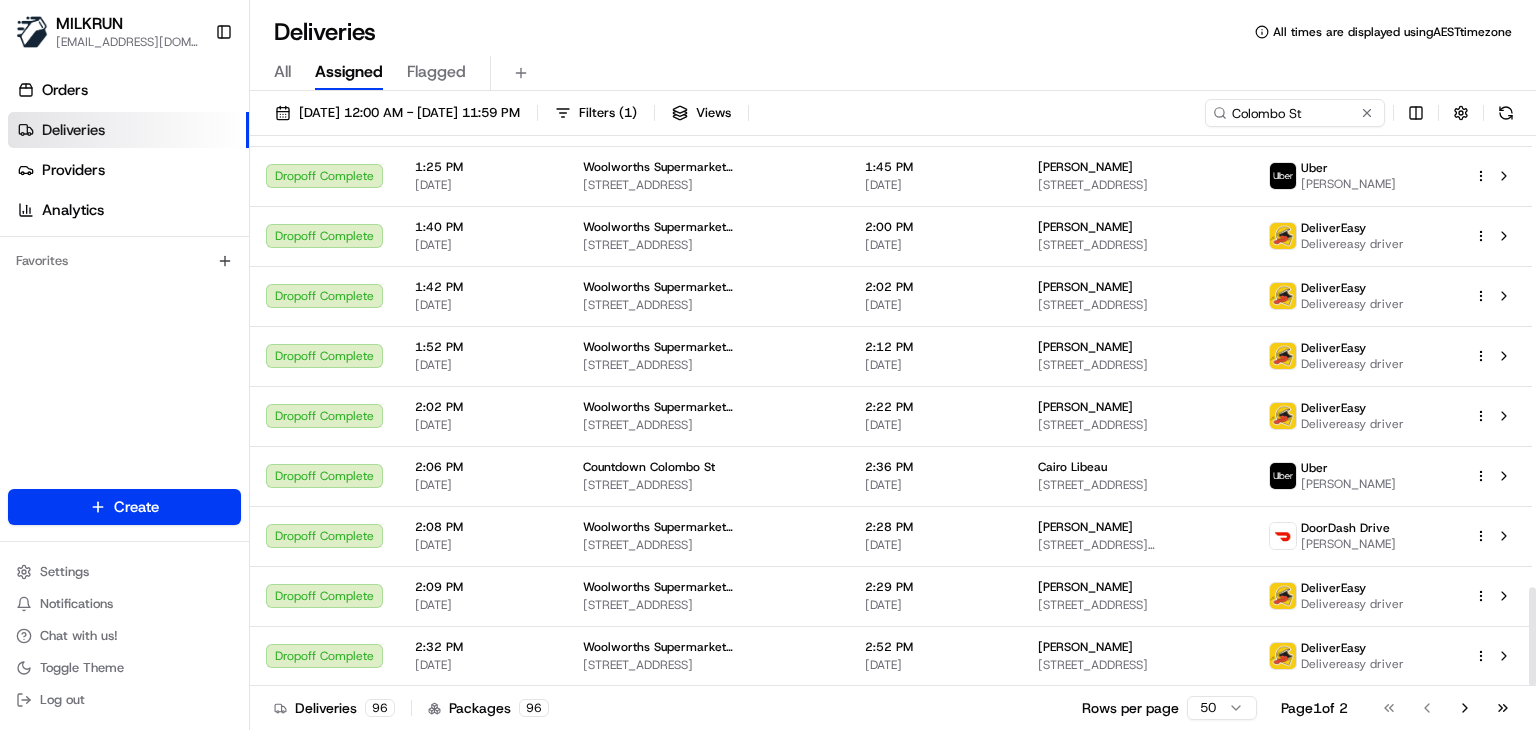 scroll, scrollTop: 2514, scrollLeft: 0, axis: vertical 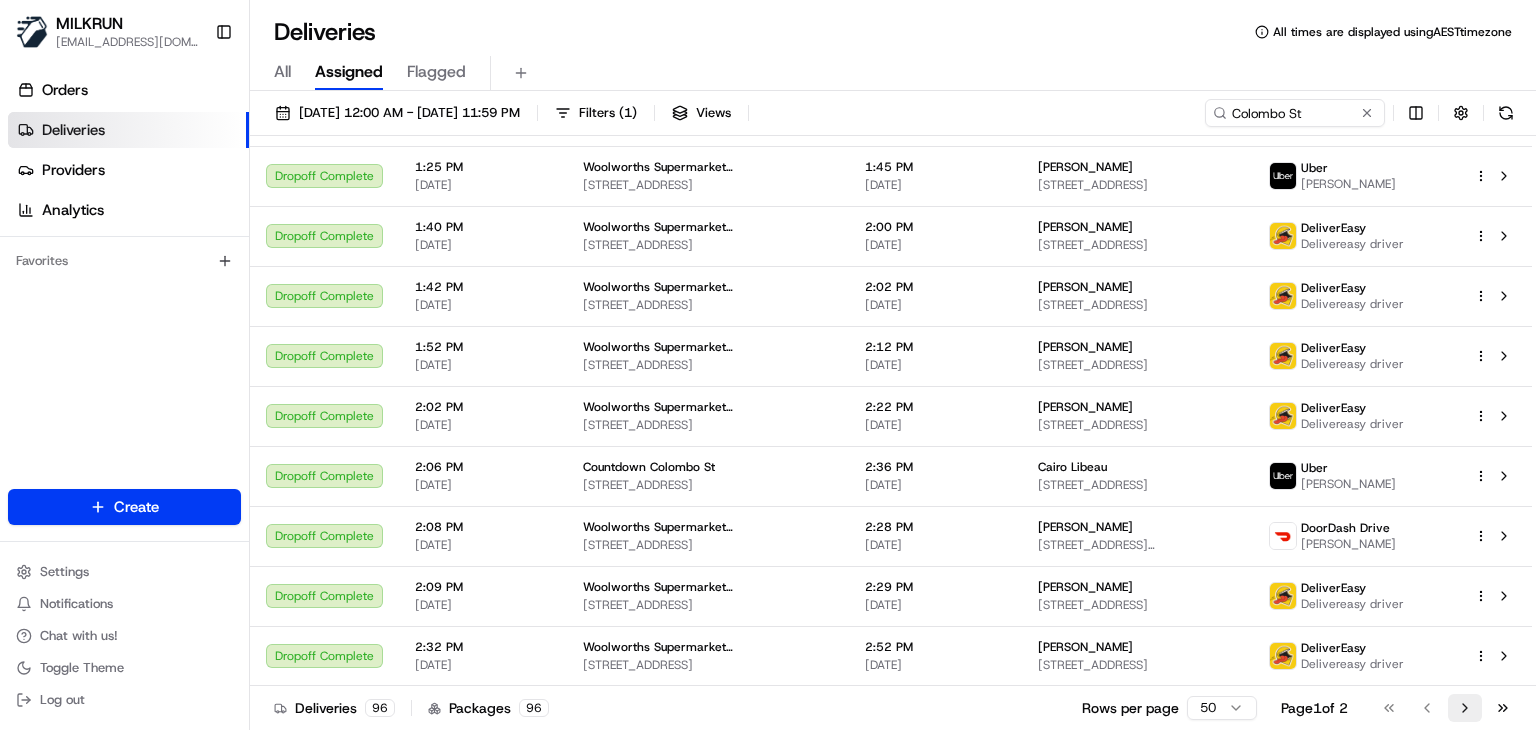 click on "Go to next page" at bounding box center [1465, 708] 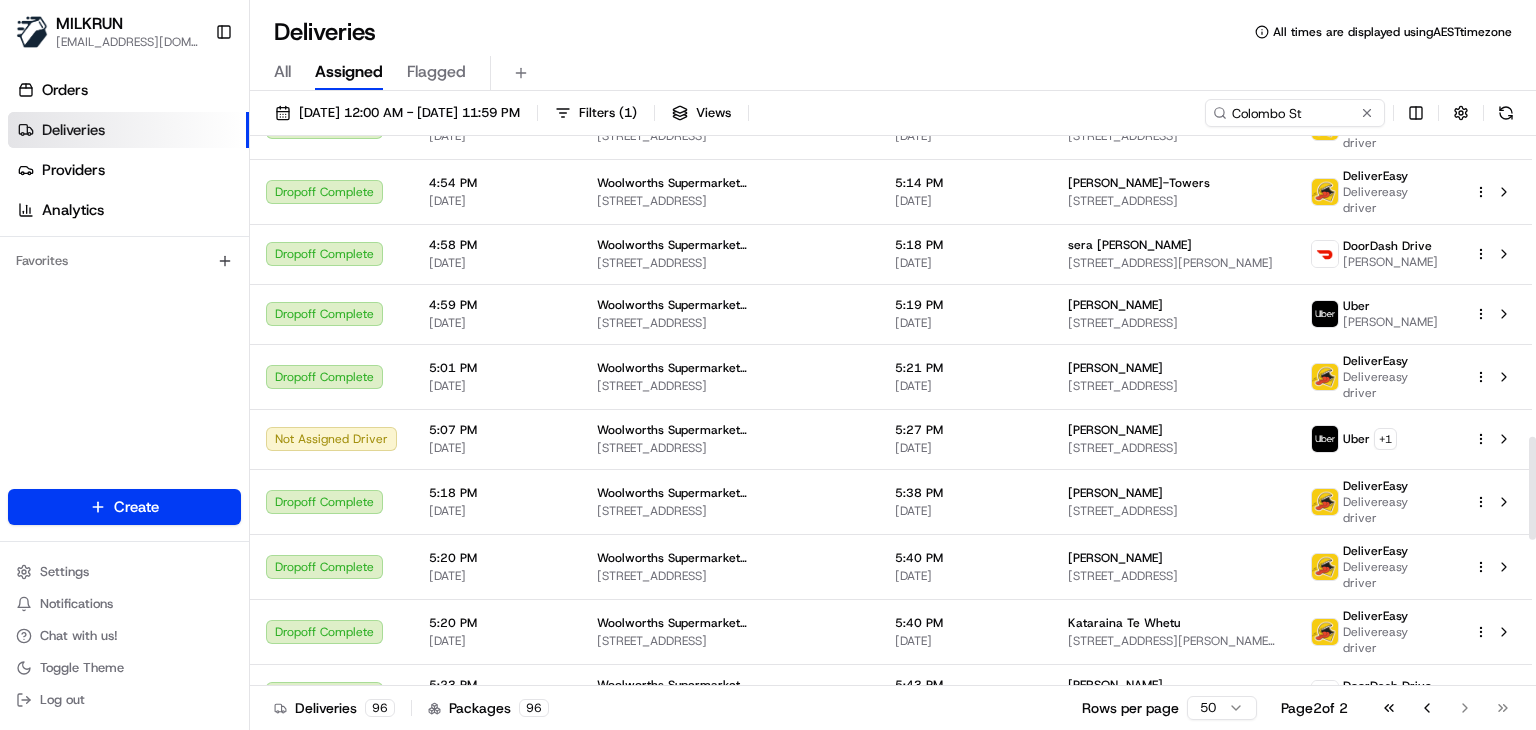 scroll, scrollTop: 1604, scrollLeft: 0, axis: vertical 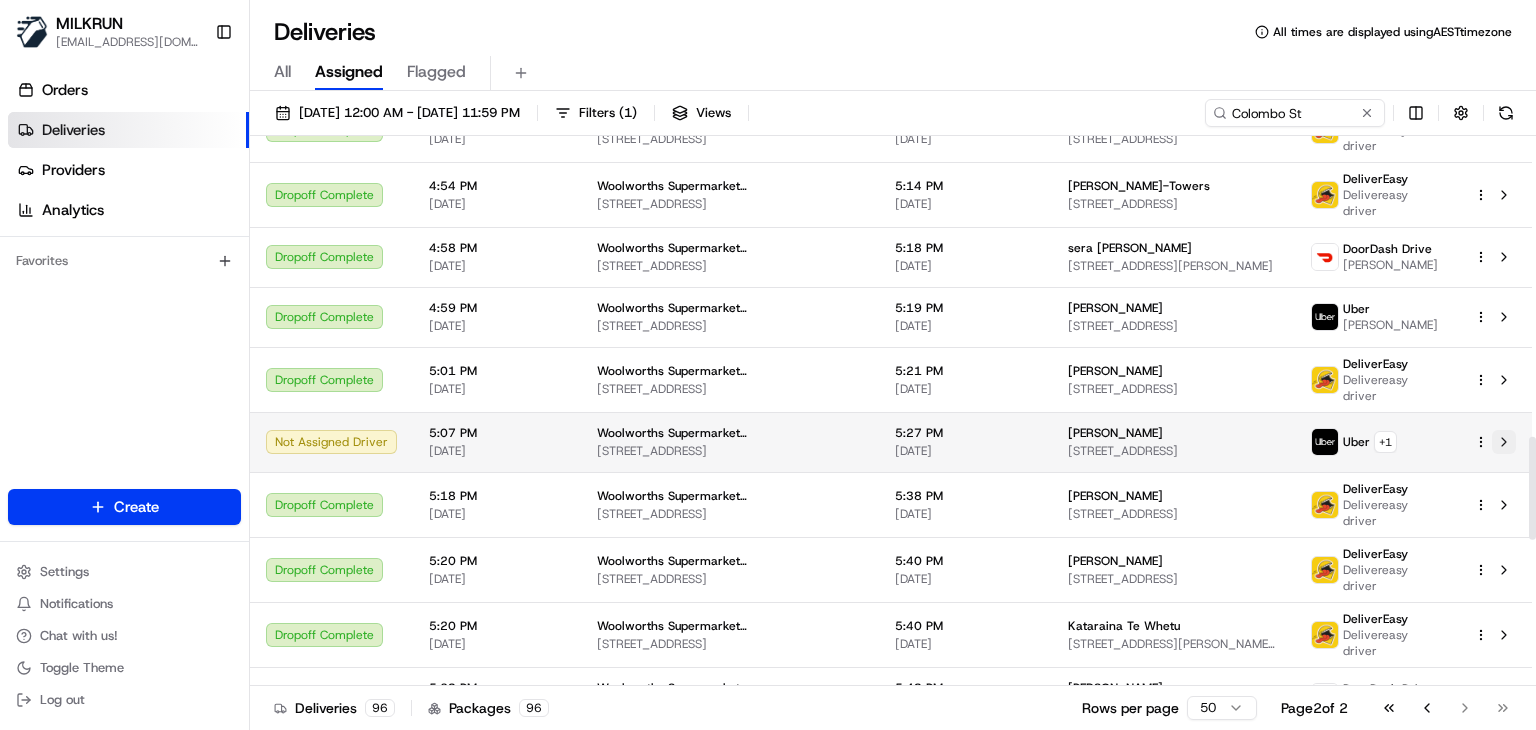 click at bounding box center (1504, 442) 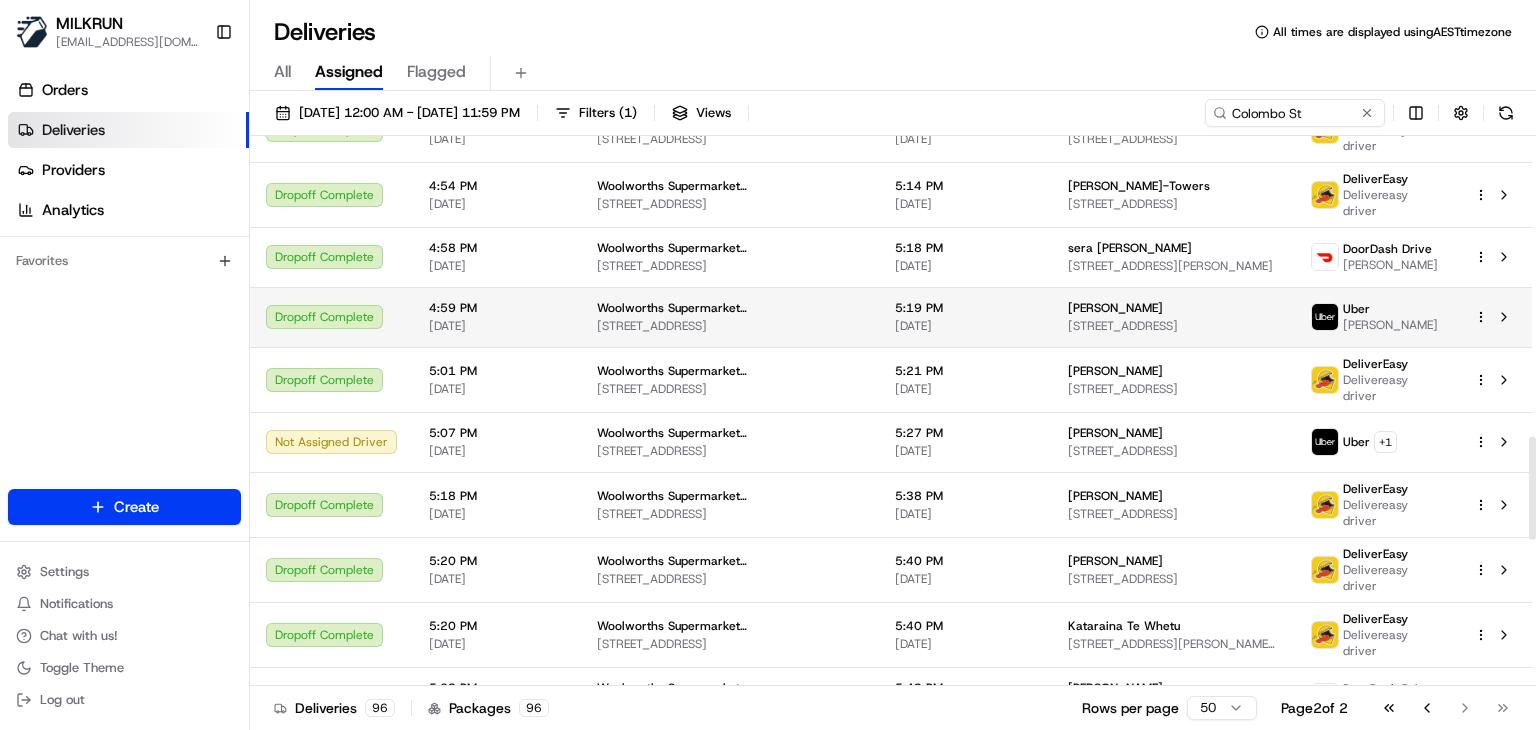 drag, startPoint x: 1104, startPoint y: 308, endPoint x: 983, endPoint y: 310, distance: 121.016525 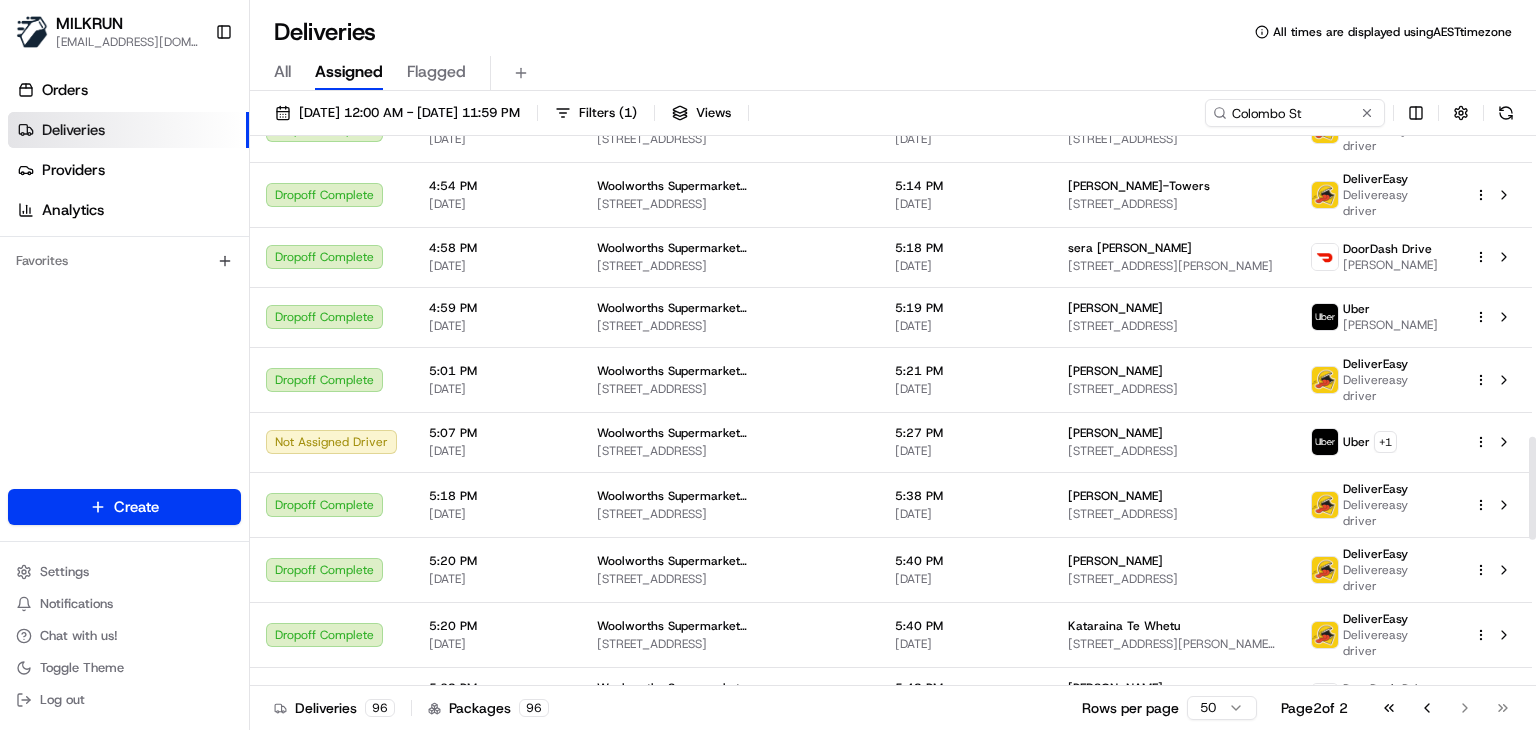 click on "MILKRUN ssubedi2@woolworths.com.au Toggle Sidebar Orders Deliveries Providers Analytics Favorites Main Menu Members & Organization Organization Users Roles Preferences Customization Tracking Orchestration Automations Locations Pickup Locations Dropoff Locations AI Support Call Agent Billing Billing Refund Requests Integrations Notification Triggers Webhooks API Keys Request Logs Create Settings Notifications Chat with us! Toggle Theme Log out Deliveries All times are displayed using  AEST  timezone All Assigned Flagged 16/07/2025 12:00 AM - 16/07/2025 11:59 PM Filters ( 1 ) Views Colombo St Status Original Pickup Time Pickup Location Original Dropoff Time Dropoff Location Provider Action Dropoff Complete 2:36 PM 16/07/2025 Woolworths Supermarket NZ - Colombo St 219 Colombo St, Christchurch, Canterbury 8023, NZ 2:56 PM 16/07/2025 Chloe attewell 28 Worsleys Road, Cracroft, Canterbury 8025, NZ DeliverEasy Delivereasy driver Dropoff Complete 2:43 PM 16/07/2025 3:03 PM 16/07/2025 Hine Edmonds Uber" at bounding box center [768, 365] 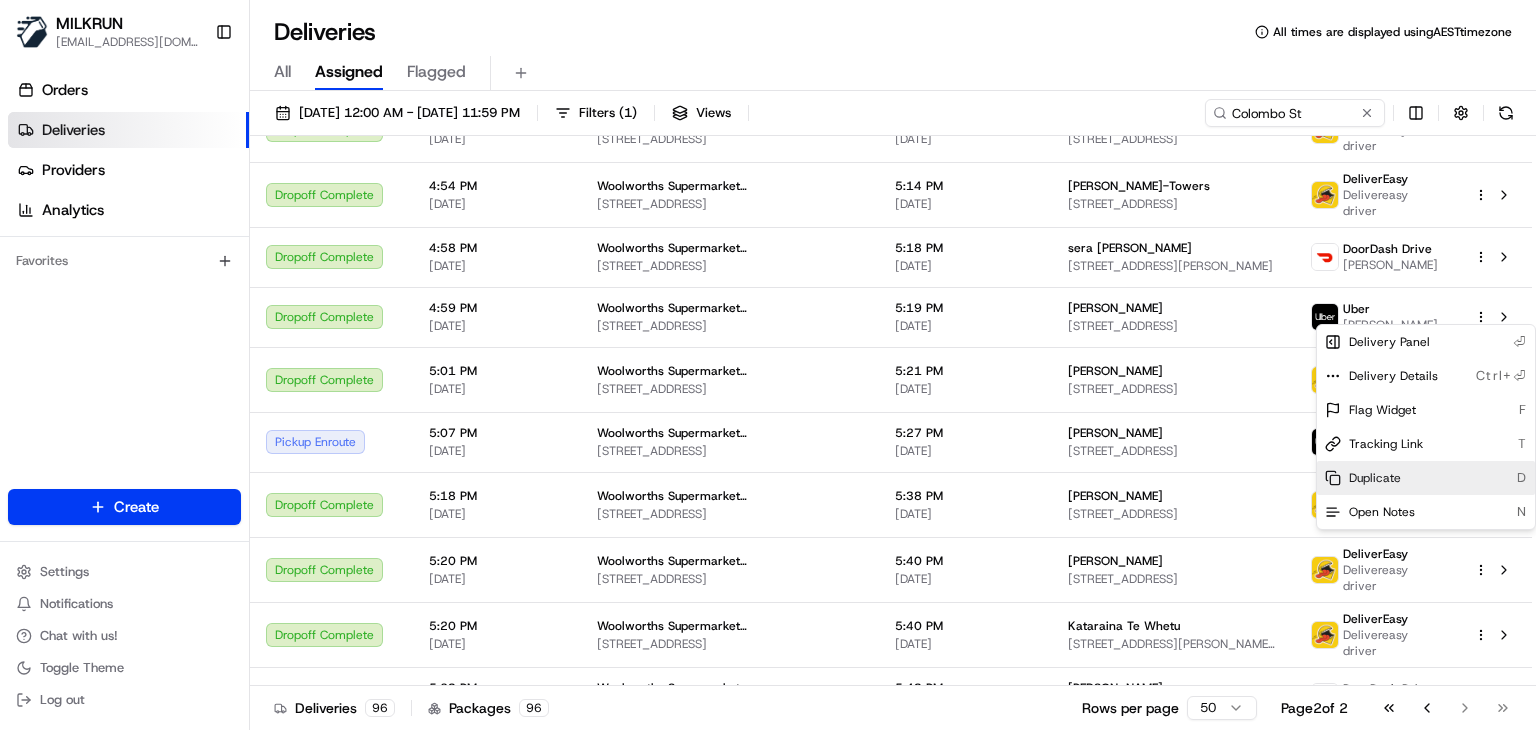click on "Duplicate D" at bounding box center [1426, 478] 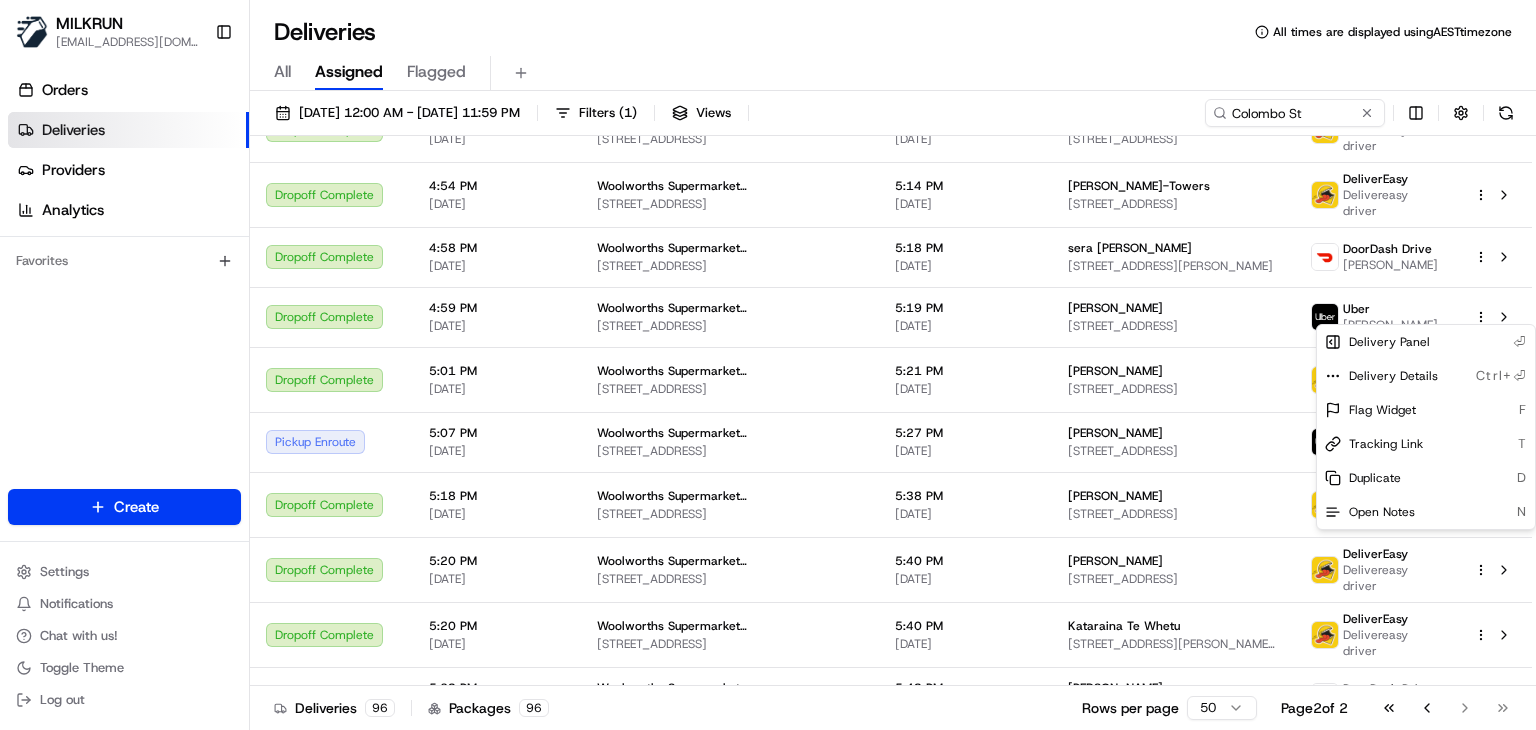 click on "MILKRUN ssubedi2@woolworths.com.au Toggle Sidebar Orders Deliveries Providers Analytics Favorites Main Menu Members & Organization Organization Users Roles Preferences Customization Tracking Orchestration Automations Locations Pickup Locations Dropoff Locations AI Support Call Agent Billing Billing Refund Requests Integrations Notification Triggers Webhooks API Keys Request Logs Create Settings Notifications Chat with us! Toggle Theme Log out Deliveries All times are displayed using  AEST  timezone All Assigned Flagged 16/07/2025 12:00 AM - 16/07/2025 11:59 PM Filters ( 1 ) Views Colombo St Status Original Pickup Time Pickup Location Original Dropoff Time Dropoff Location Provider Action Dropoff Complete 2:36 PM 16/07/2025 Woolworths Supermarket NZ - Colombo St 219 Colombo St, Christchurch, Canterbury 8023, NZ 2:56 PM 16/07/2025 Chloe attewell 28 Worsleys Road, Cracroft, Canterbury 8025, NZ DeliverEasy Delivereasy driver Dropoff Complete 2:43 PM 16/07/2025 3:03 PM 16/07/2025 Hine Edmonds Uber" at bounding box center (768, 365) 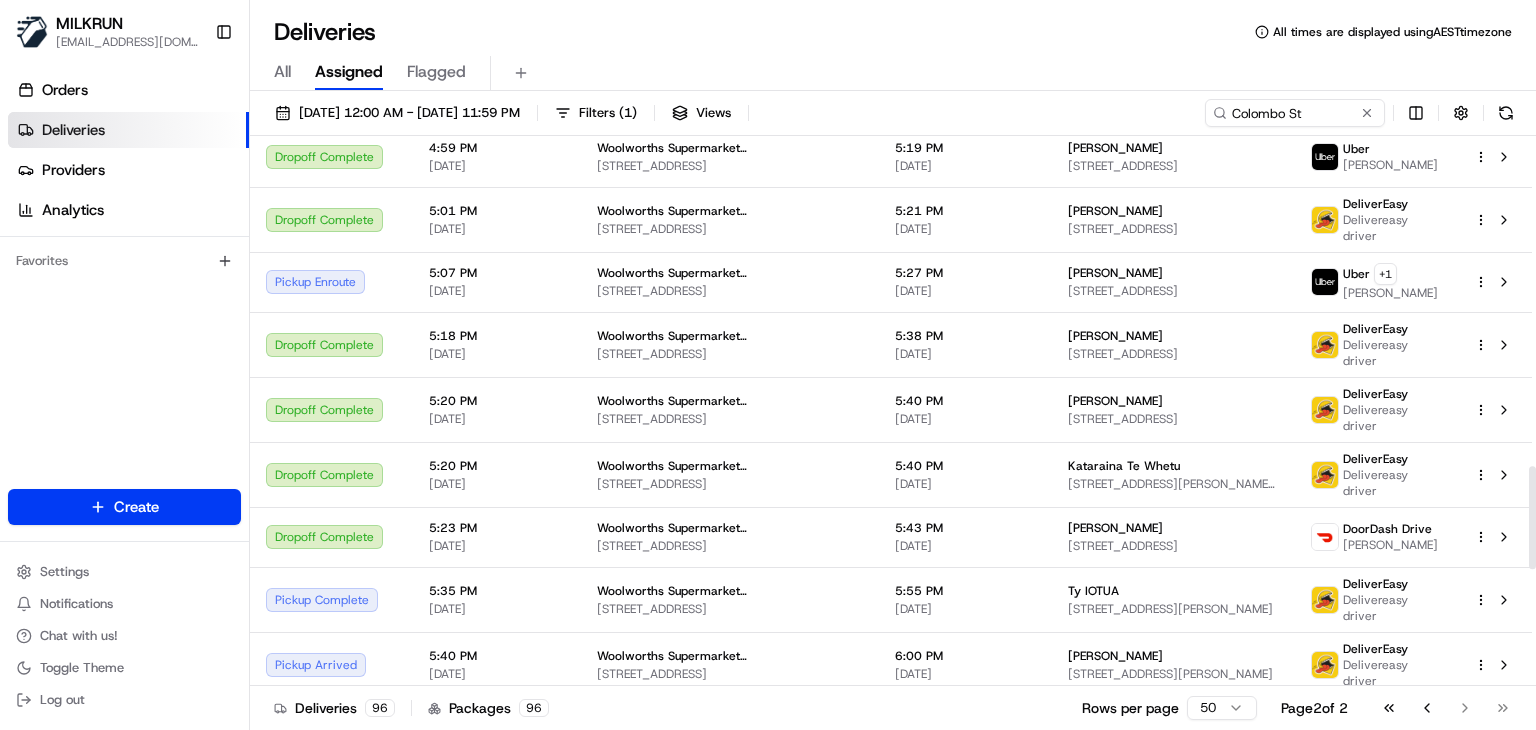 scroll, scrollTop: 1765, scrollLeft: 0, axis: vertical 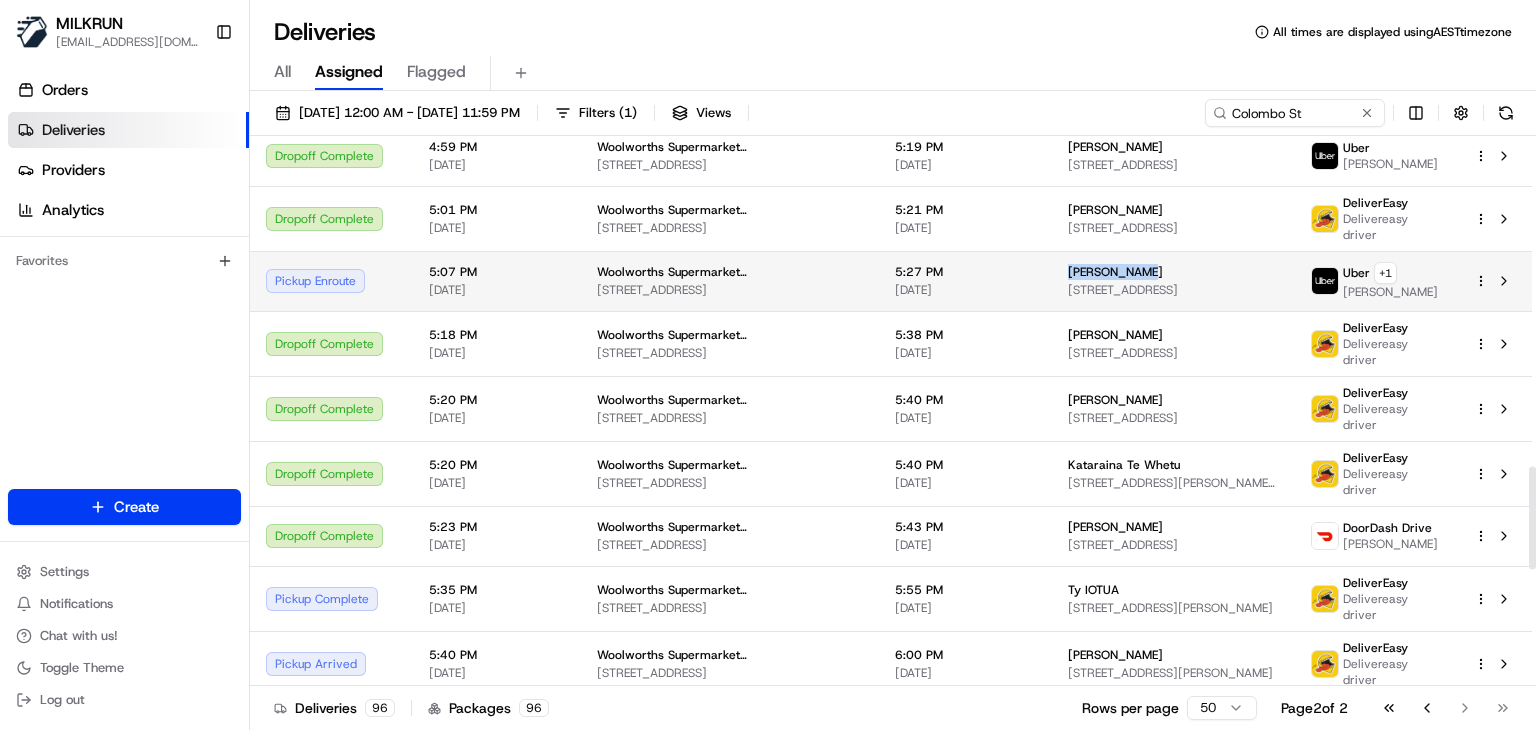 drag, startPoint x: 1086, startPoint y: 267, endPoint x: 984, endPoint y: 268, distance: 102.0049 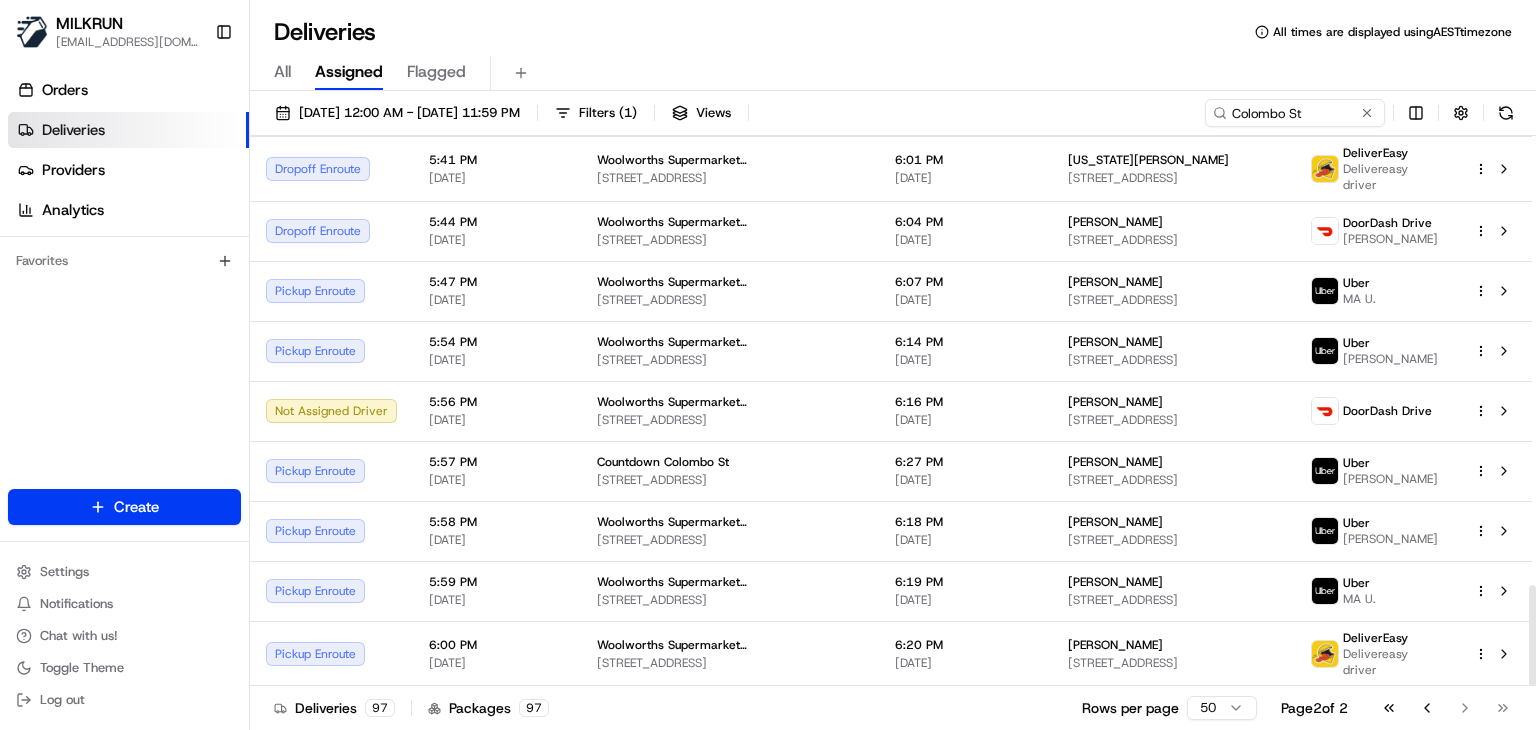 scroll, scrollTop: 2453, scrollLeft: 0, axis: vertical 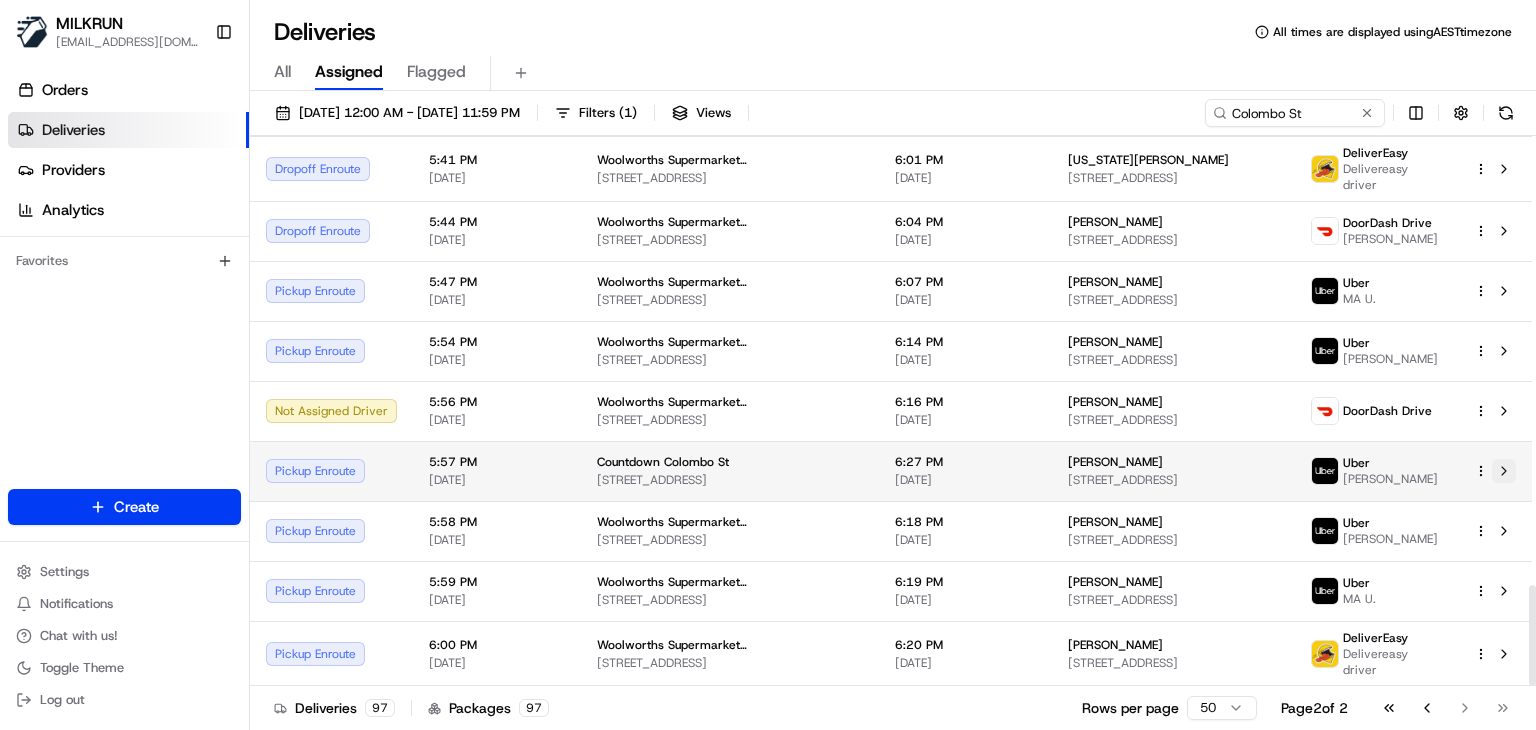 click at bounding box center [1504, 471] 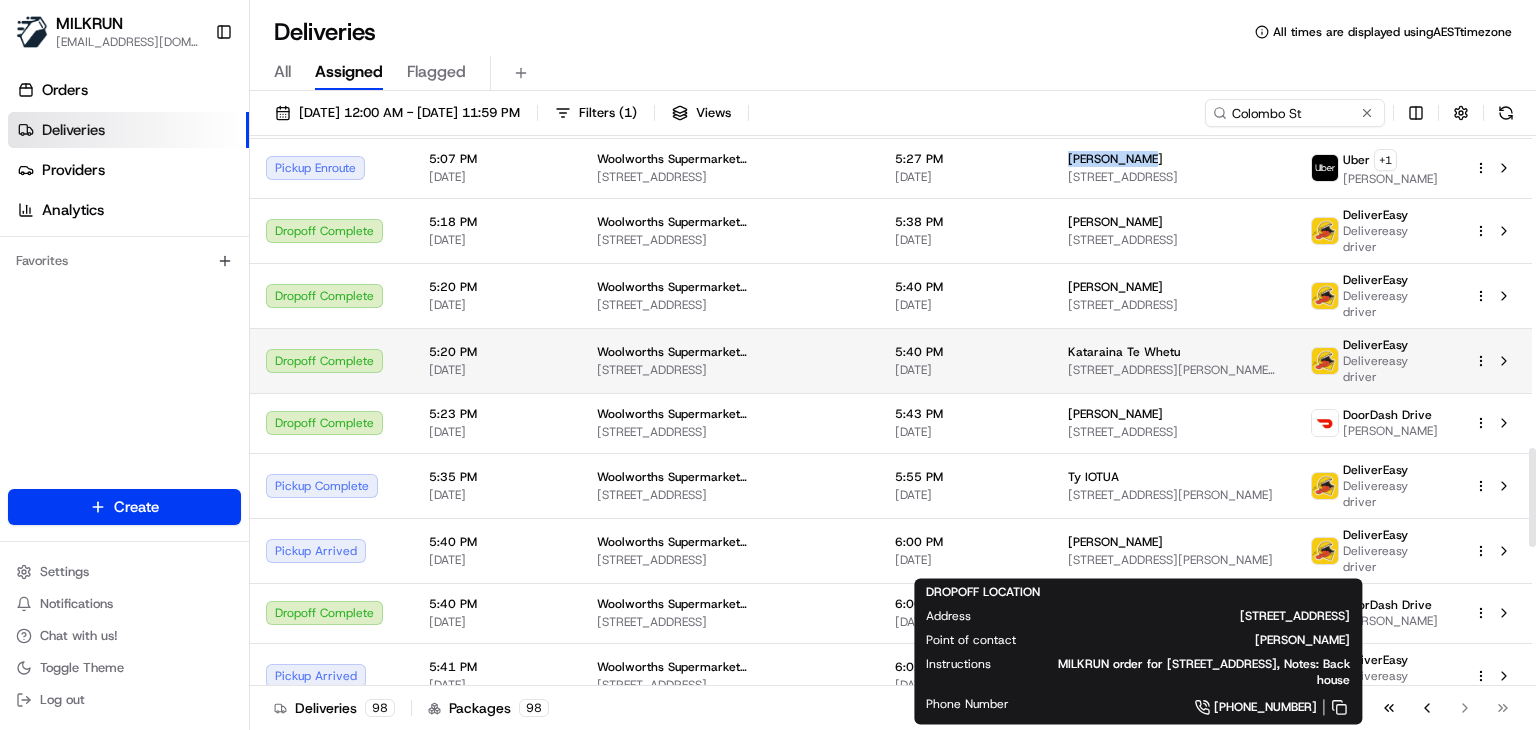 scroll, scrollTop: 1730, scrollLeft: 0, axis: vertical 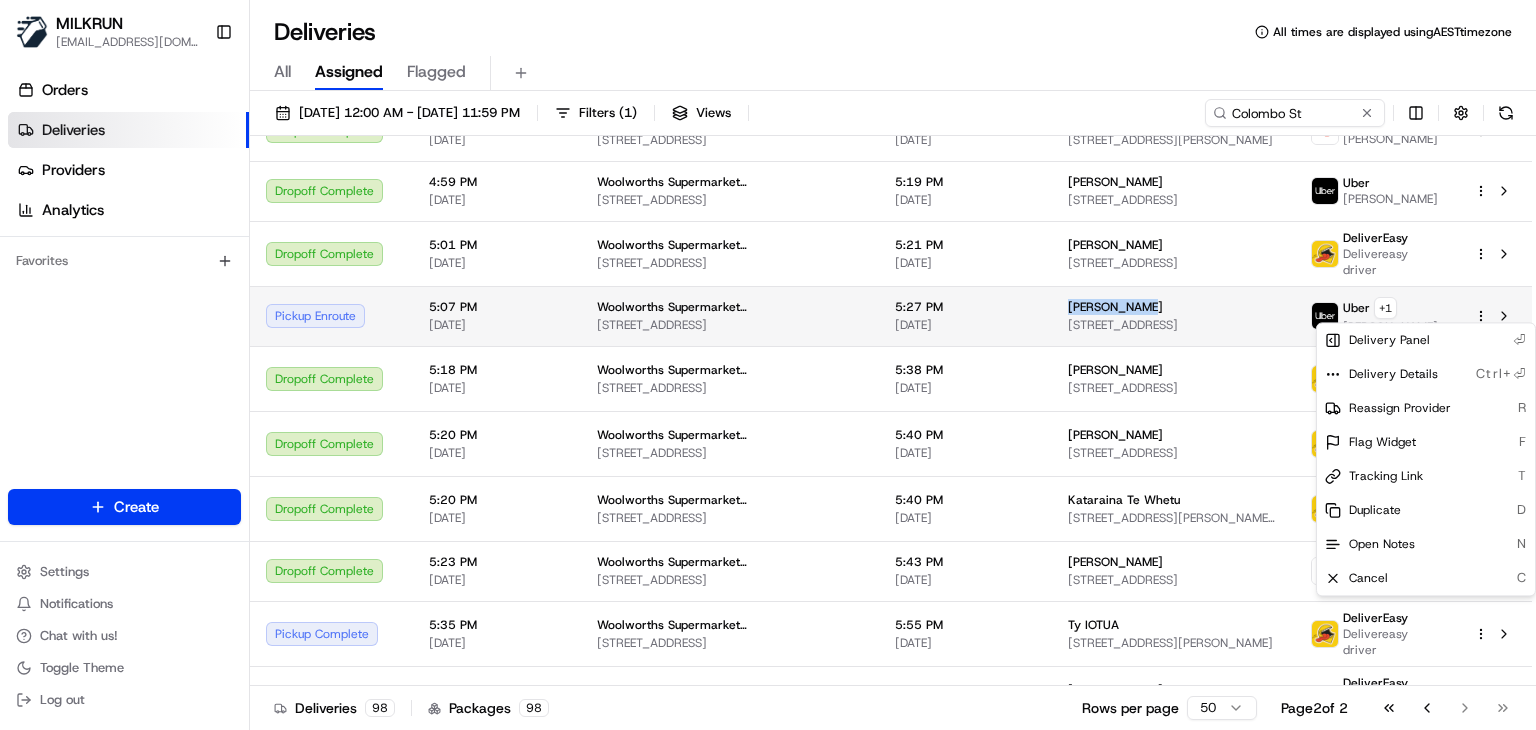 click on "MILKRUN ssubedi2@woolworths.com.au Toggle Sidebar Orders Deliveries Providers Analytics Favorites Main Menu Members & Organization Organization Users Roles Preferences Customization Tracking Orchestration Automations Locations Pickup Locations Dropoff Locations AI Support Call Agent Billing Billing Refund Requests Integrations Notification Triggers Webhooks API Keys Request Logs Create Settings Notifications Chat with us! Toggle Theme Log out Deliveries All times are displayed using  AEST  timezone All Assigned Flagged 16/07/2025 12:00 AM - 16/07/2025 11:59 PM Filters ( 1 ) Views Colombo St Status Original Pickup Time Pickup Location Original Dropoff Time Dropoff Location Provider Action Dropoff Complete 2:36 PM 16/07/2025 Woolworths Supermarket NZ - Colombo St 219 Colombo St, Christchurch, Canterbury 8023, NZ 2:56 PM 16/07/2025 Chloe attewell 28 Worsleys Road, Cracroft, Canterbury 8025, NZ DeliverEasy Delivereasy driver Dropoff Complete 2:43 PM 16/07/2025 3:03 PM 16/07/2025 Hine Edmonds Uber" at bounding box center [768, 365] 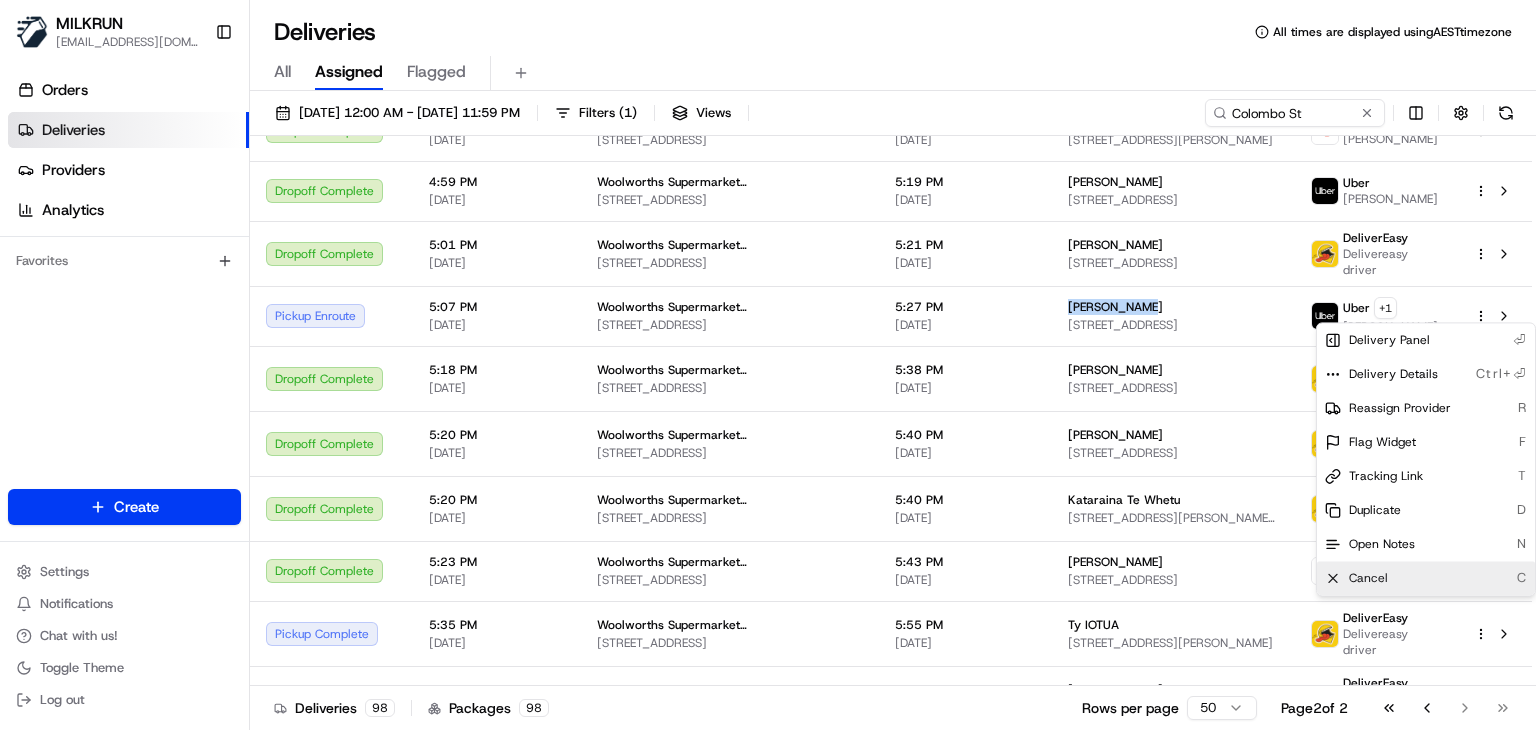 click on "Cancel C" at bounding box center (1426, 578) 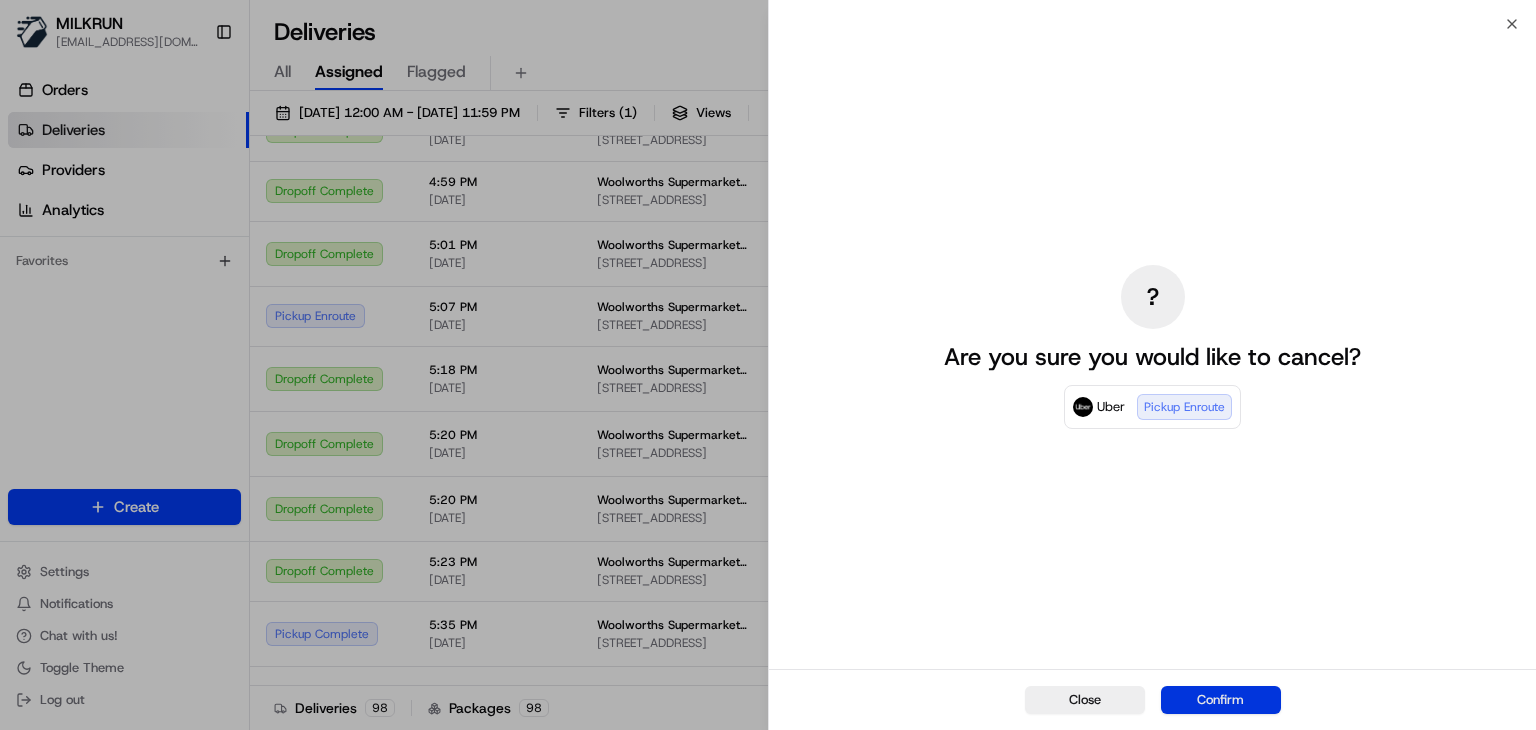 click on "Confirm" at bounding box center (1221, 700) 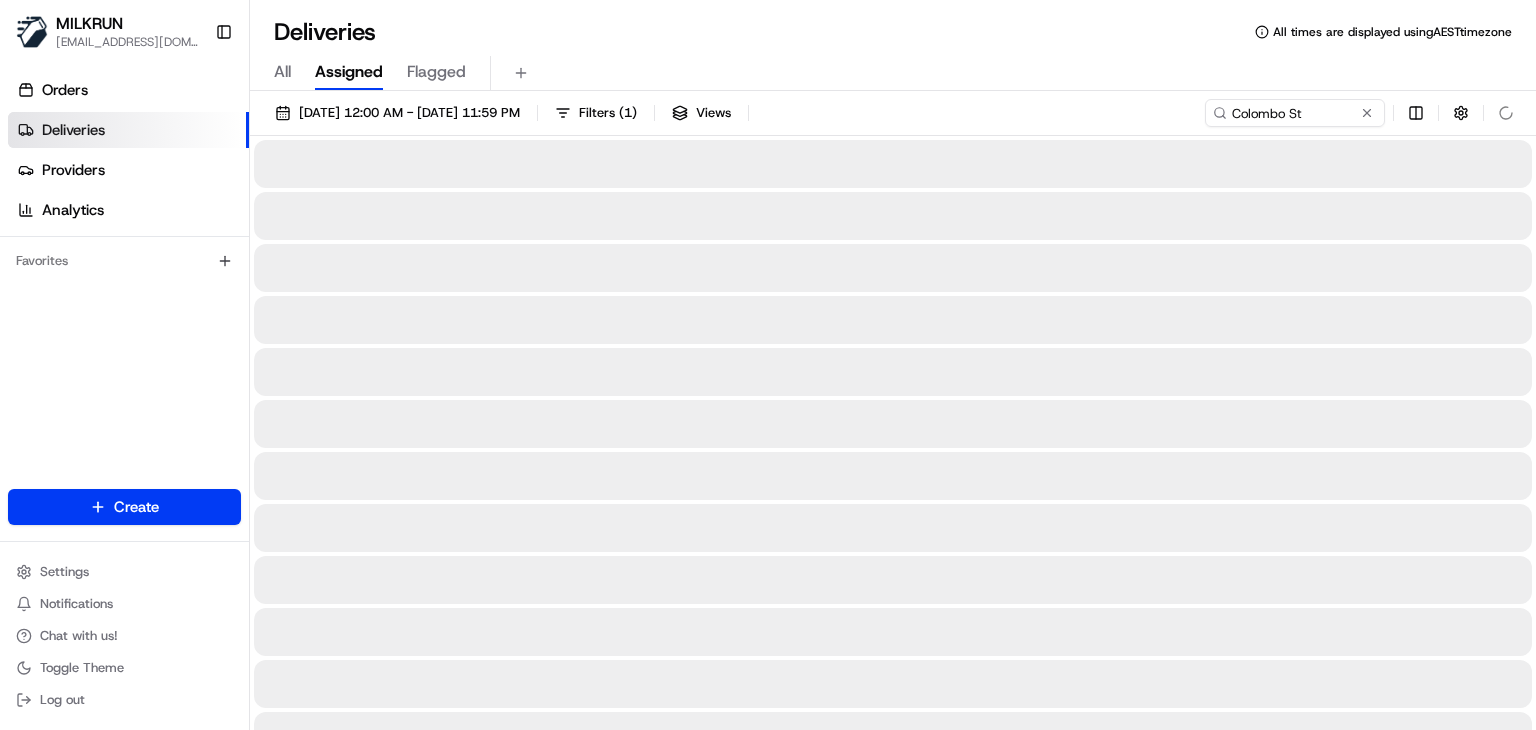click on "All Assigned Flagged" at bounding box center (893, 73) 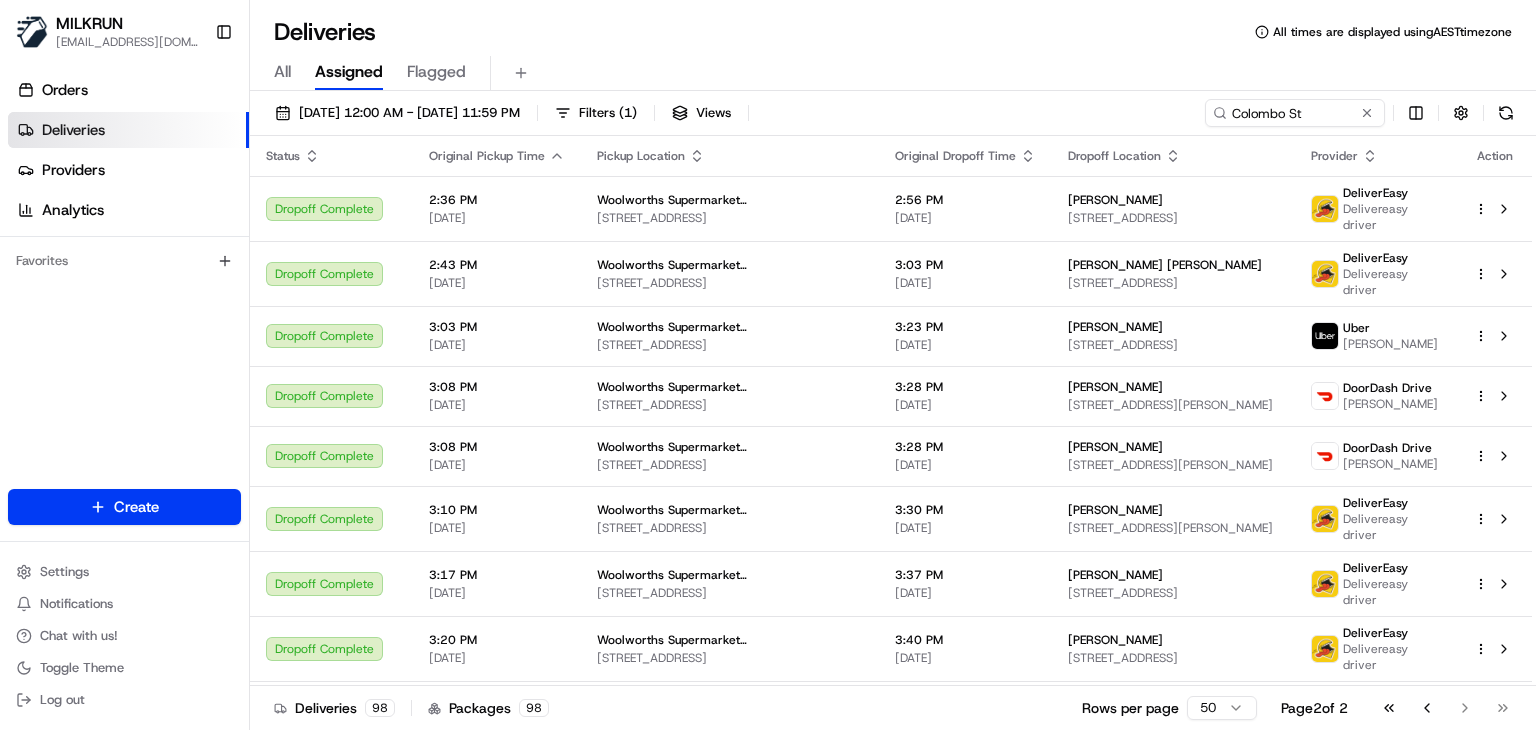 click on "Deliveries All times are displayed using  AEST  timezone" at bounding box center (893, 32) 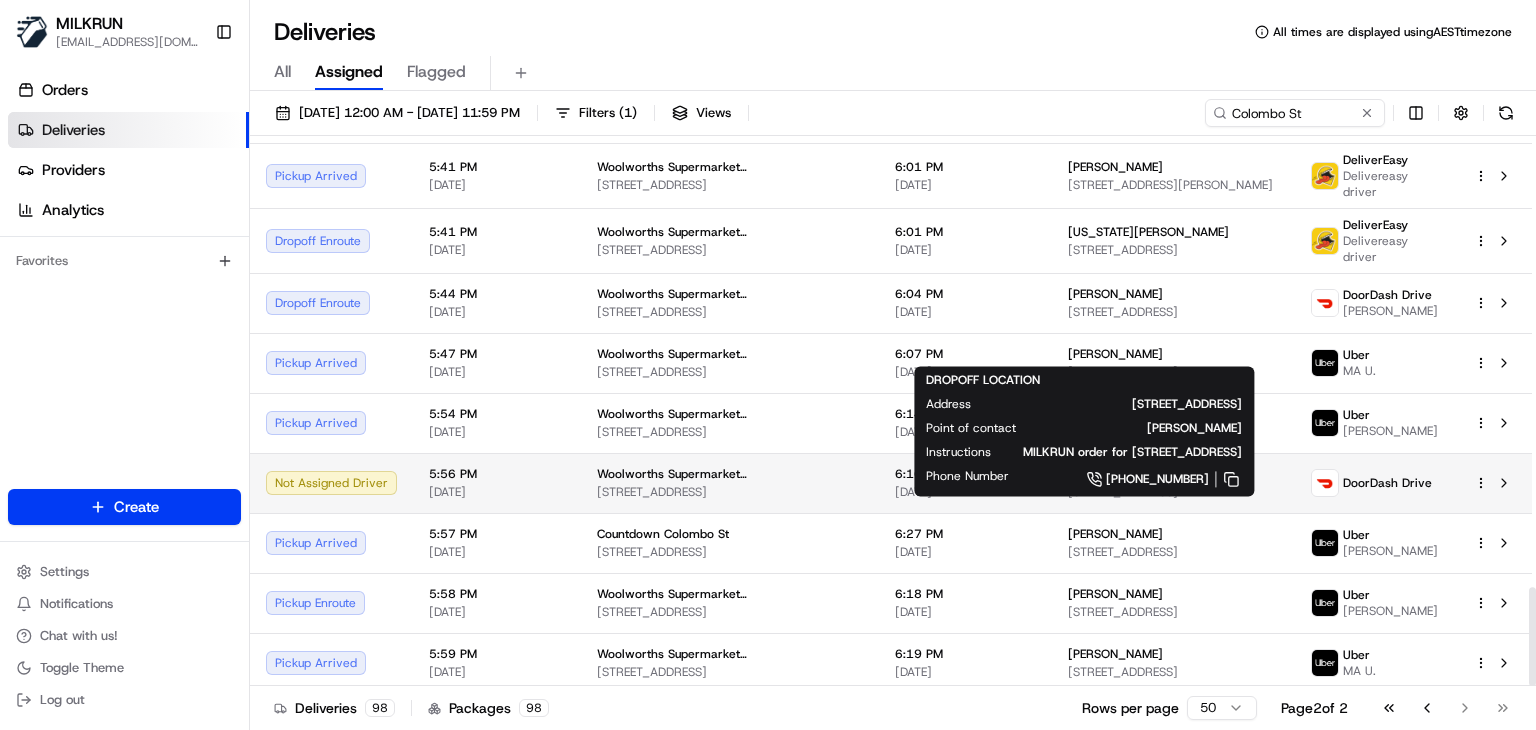 scroll, scrollTop: 2514, scrollLeft: 0, axis: vertical 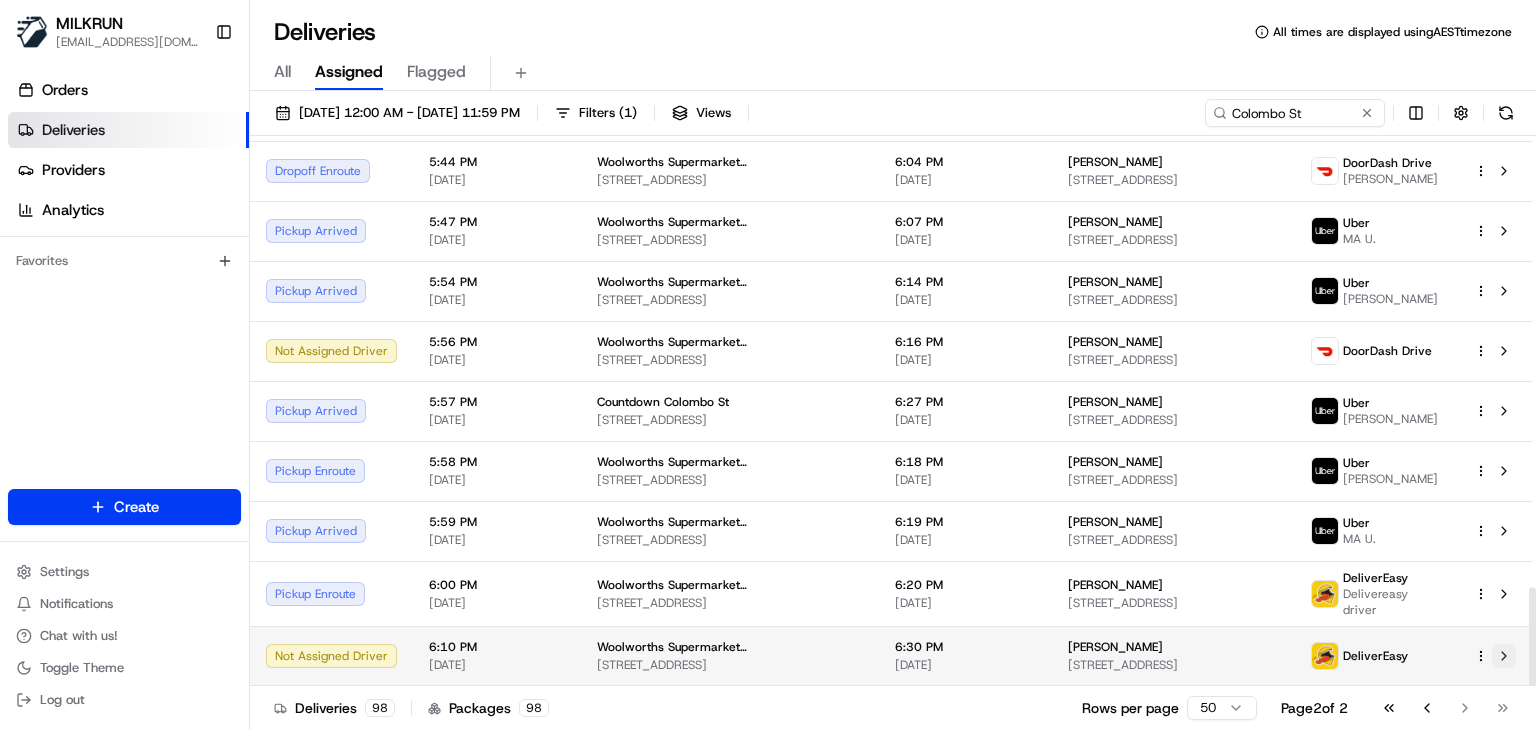 click at bounding box center [1504, 656] 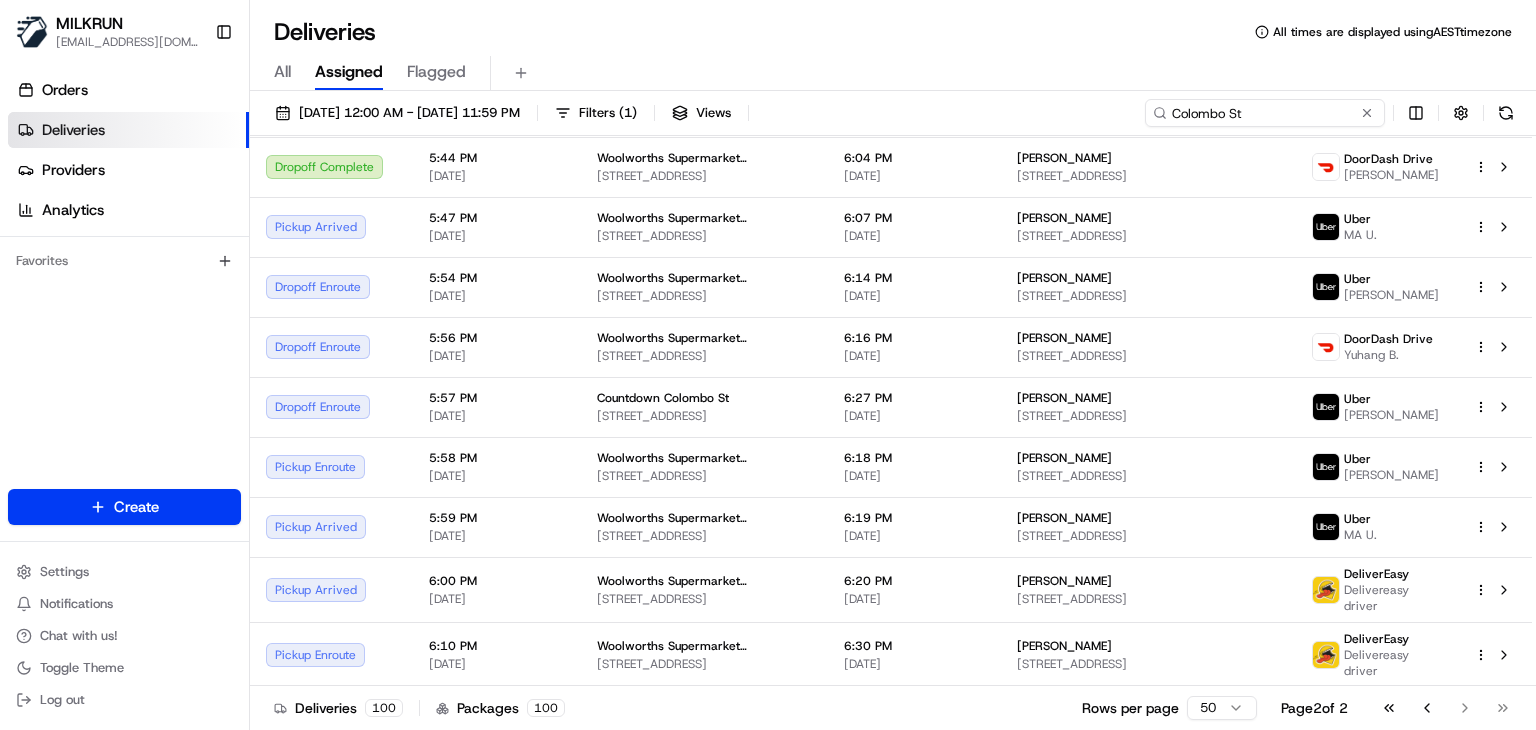 click on "Colombo St" at bounding box center [1265, 113] 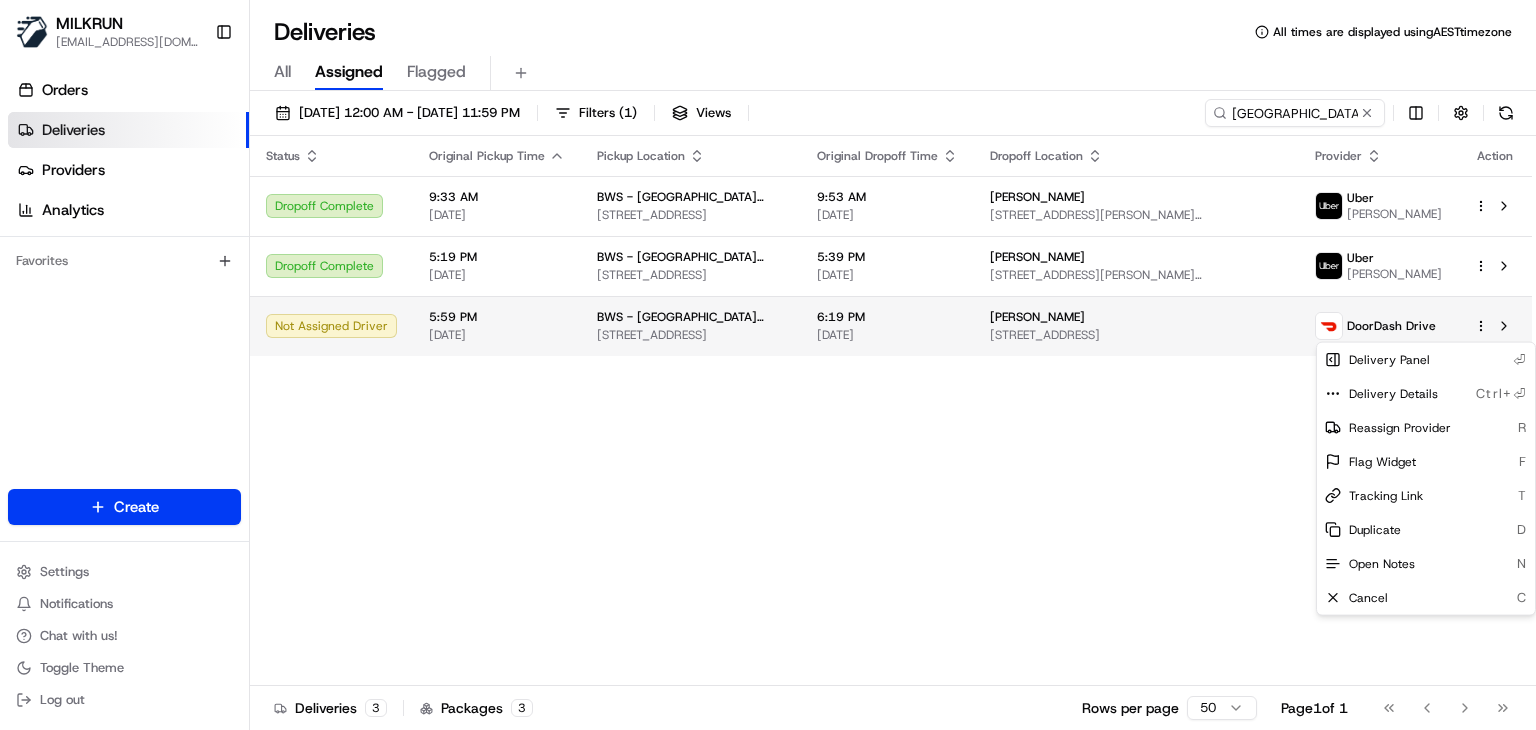 click on "MILKRUN ssubedi2@woolworths.com.au Toggle Sidebar Orders Deliveries Providers Analytics Favorites Main Menu Members & Organization Organization Users Roles Preferences Customization Tracking Orchestration Automations Locations Pickup Locations Dropoff Locations AI Support Call Agent Billing Billing Refund Requests Integrations Notification Triggers Webhooks API Keys Request Logs Create Settings Notifications Chat with us! Toggle Theme Log out Deliveries All times are displayed using  AEST  timezone All Assigned Flagged 16/07/2025 12:00 AM - 16/07/2025 11:59 PM Filters ( 1 ) Views Forest Lake Barn Status Original Pickup Time Pickup Location Original Dropoff Time Dropoff Location Provider Action Dropoff Complete 9:33 AM 16/07/2025 BWS - Forest Lake Barn BWS 245 Forest Lake Blvd, Forest Lake, QLD 4078, AU 9:53 AM 16/07/2025 Leaah Anna 102 Sinclair Dr, Ellen Grove, QLD 4078, AU Uber ROHIT KUMAR R. Dropoff Complete 5:19 PM 16/07/2025 BWS - Forest Lake Barn BWS 5:39 PM 16/07/2025 Leaah Anna Uber 3 3" at bounding box center (768, 365) 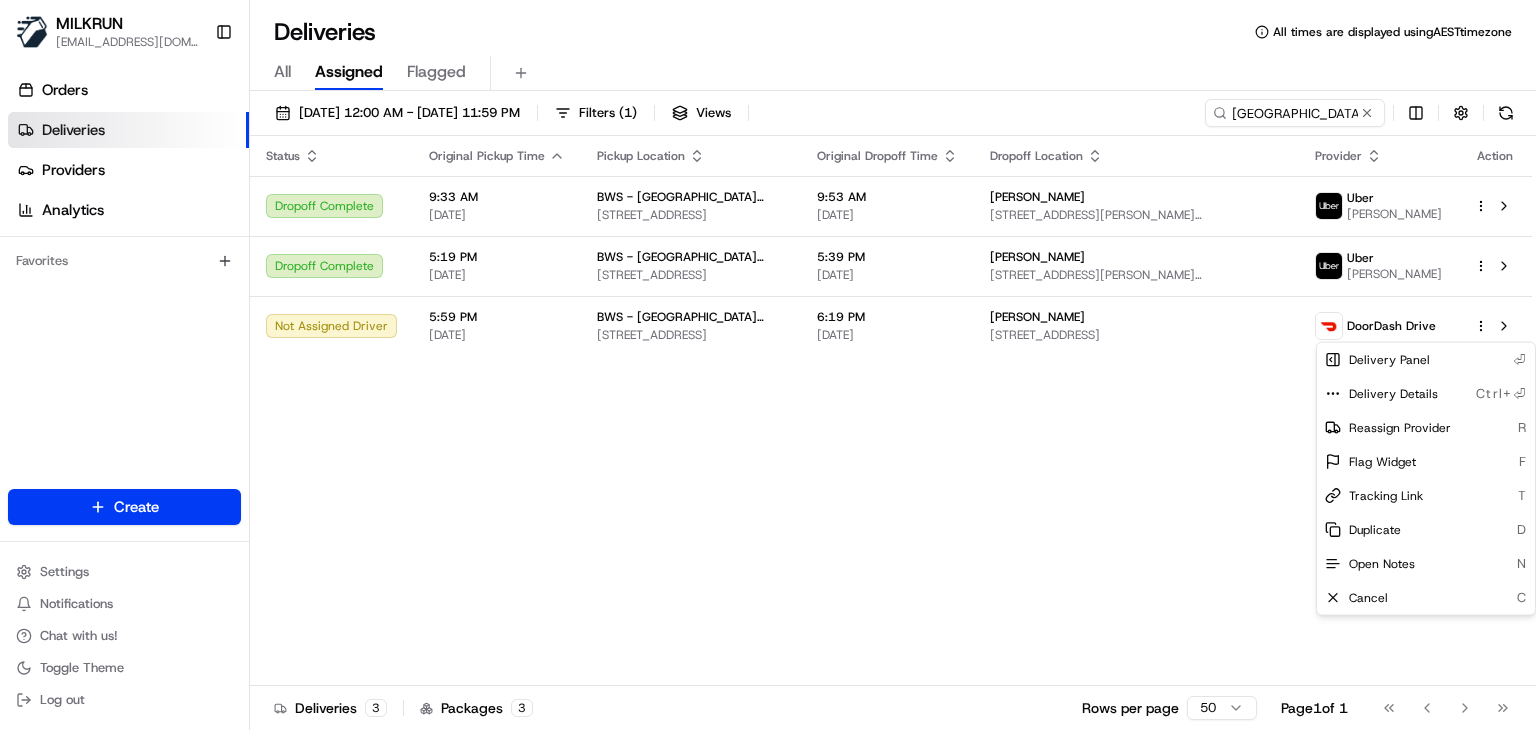 click on "MILKRUN ssubedi2@woolworths.com.au Toggle Sidebar Orders Deliveries Providers Analytics Favorites Main Menu Members & Organization Organization Users Roles Preferences Customization Tracking Orchestration Automations Locations Pickup Locations Dropoff Locations AI Support Call Agent Billing Billing Refund Requests Integrations Notification Triggers Webhooks API Keys Request Logs Create Settings Notifications Chat with us! Toggle Theme Log out Deliveries All times are displayed using  AEST  timezone All Assigned Flagged 16/07/2025 12:00 AM - 16/07/2025 11:59 PM Filters ( 1 ) Views Forest Lake Barn Status Original Pickup Time Pickup Location Original Dropoff Time Dropoff Location Provider Action Dropoff Complete 9:33 AM 16/07/2025 BWS - Forest Lake Barn BWS 245 Forest Lake Blvd, Forest Lake, QLD 4078, AU 9:53 AM 16/07/2025 Leaah Anna 102 Sinclair Dr, Ellen Grove, QLD 4078, AU Uber ROHIT KUMAR R. Dropoff Complete 5:19 PM 16/07/2025 BWS - Forest Lake Barn BWS 5:39 PM 16/07/2025 Leaah Anna Uber 3 3" at bounding box center (768, 365) 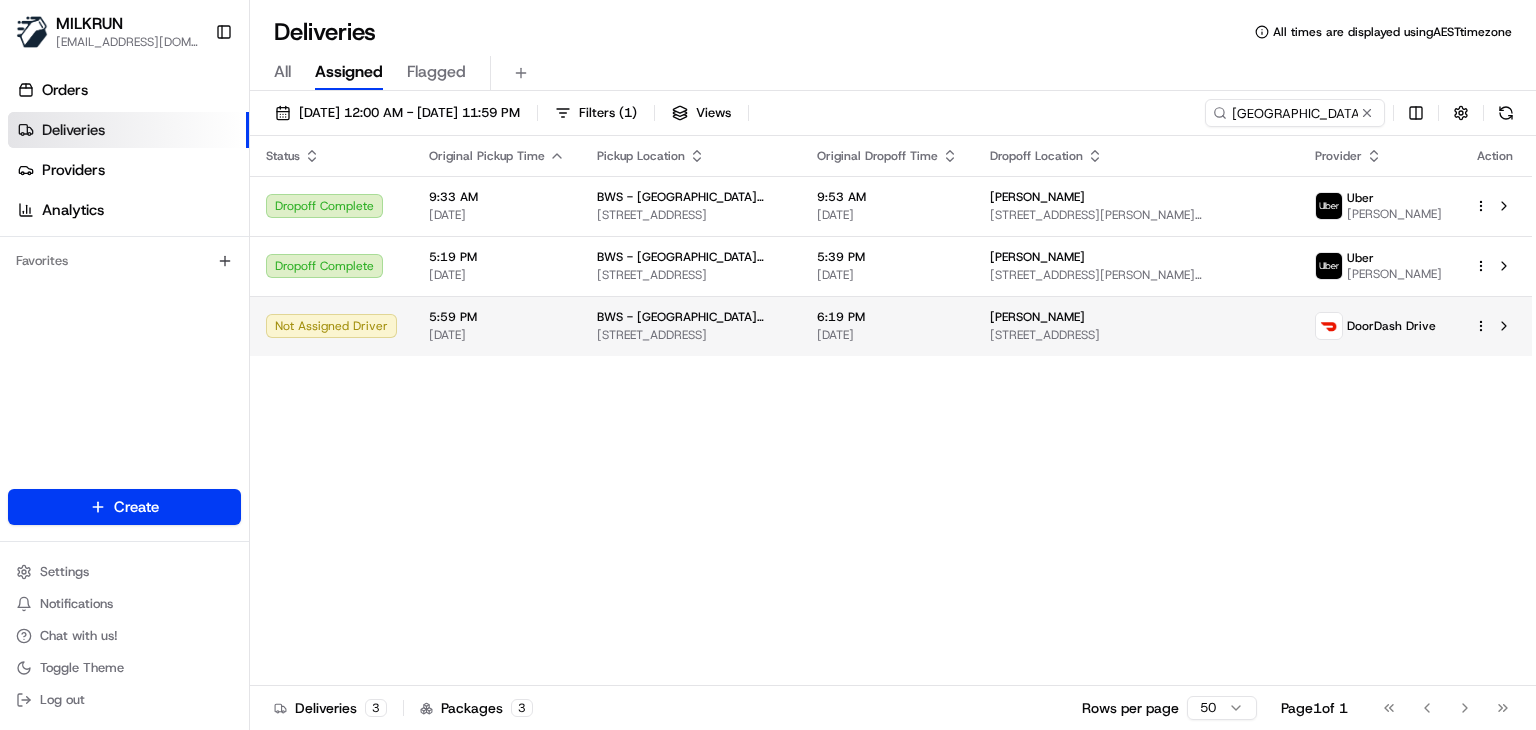 click at bounding box center (1495, 326) 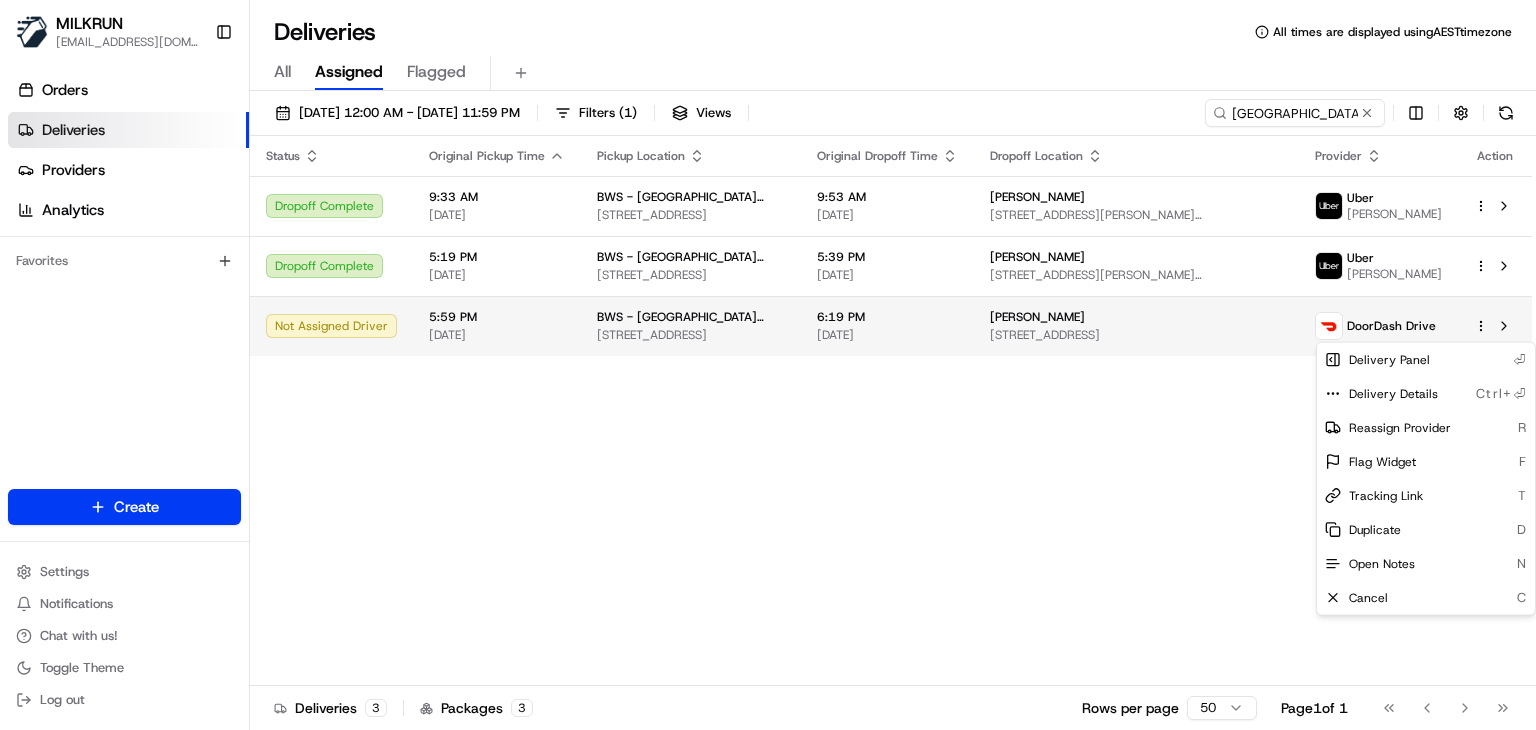 click on "MILKRUN ssubedi2@woolworths.com.au Toggle Sidebar Orders Deliveries Providers Analytics Favorites Main Menu Members & Organization Organization Users Roles Preferences Customization Tracking Orchestration Automations Locations Pickup Locations Dropoff Locations AI Support Call Agent Billing Billing Refund Requests Integrations Notification Triggers Webhooks API Keys Request Logs Create Settings Notifications Chat with us! Toggle Theme Log out Deliveries All times are displayed using  AEST  timezone All Assigned Flagged 16/07/2025 12:00 AM - 16/07/2025 11:59 PM Filters ( 1 ) Views Forest Lake Barn Status Original Pickup Time Pickup Location Original Dropoff Time Dropoff Location Provider Action Dropoff Complete 9:33 AM 16/07/2025 BWS - Forest Lake Barn BWS 245 Forest Lake Blvd, Forest Lake, QLD 4078, AU 9:53 AM 16/07/2025 Leaah Anna 102 Sinclair Dr, Ellen Grove, QLD 4078, AU Uber ROHIT KUMAR R. Dropoff Complete 5:19 PM 16/07/2025 BWS - Forest Lake Barn BWS 5:39 PM 16/07/2025 Leaah Anna Uber 3 3" at bounding box center (768, 365) 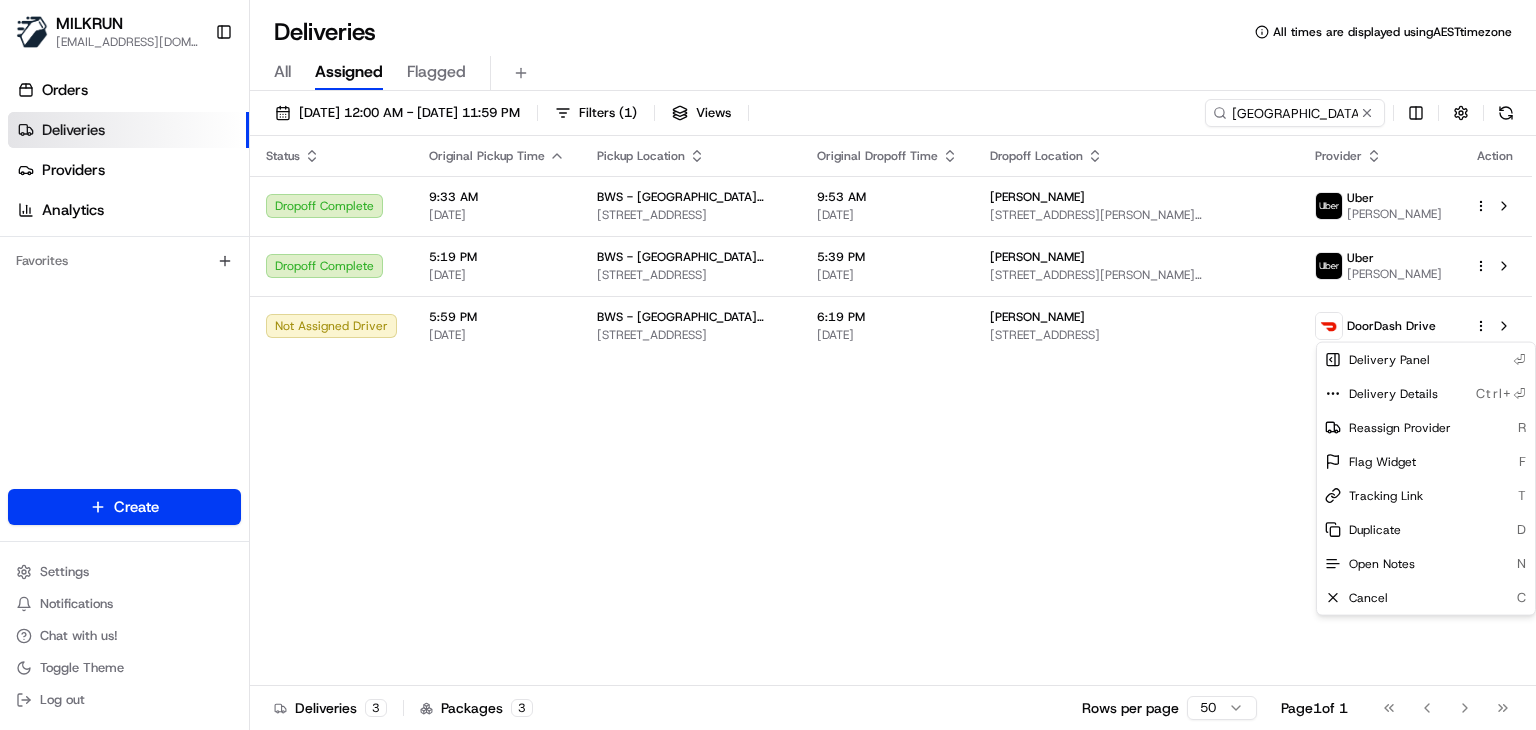 click on "MILKRUN ssubedi2@woolworths.com.au Toggle Sidebar Orders Deliveries Providers Analytics Favorites Main Menu Members & Organization Organization Users Roles Preferences Customization Tracking Orchestration Automations Locations Pickup Locations Dropoff Locations AI Support Call Agent Billing Billing Refund Requests Integrations Notification Triggers Webhooks API Keys Request Logs Create Settings Notifications Chat with us! Toggle Theme Log out Deliveries All times are displayed using  AEST  timezone All Assigned Flagged 16/07/2025 12:00 AM - 16/07/2025 11:59 PM Filters ( 1 ) Views Forest Lake Barn Status Original Pickup Time Pickup Location Original Dropoff Time Dropoff Location Provider Action Dropoff Complete 9:33 AM 16/07/2025 BWS - Forest Lake Barn BWS 245 Forest Lake Blvd, Forest Lake, QLD 4078, AU 9:53 AM 16/07/2025 Leaah Anna 102 Sinclair Dr, Ellen Grove, QLD 4078, AU Uber ROHIT KUMAR R. Dropoff Complete 5:19 PM 16/07/2025 BWS - Forest Lake Barn BWS 5:39 PM 16/07/2025 Leaah Anna Uber 3 3" at bounding box center (768, 365) 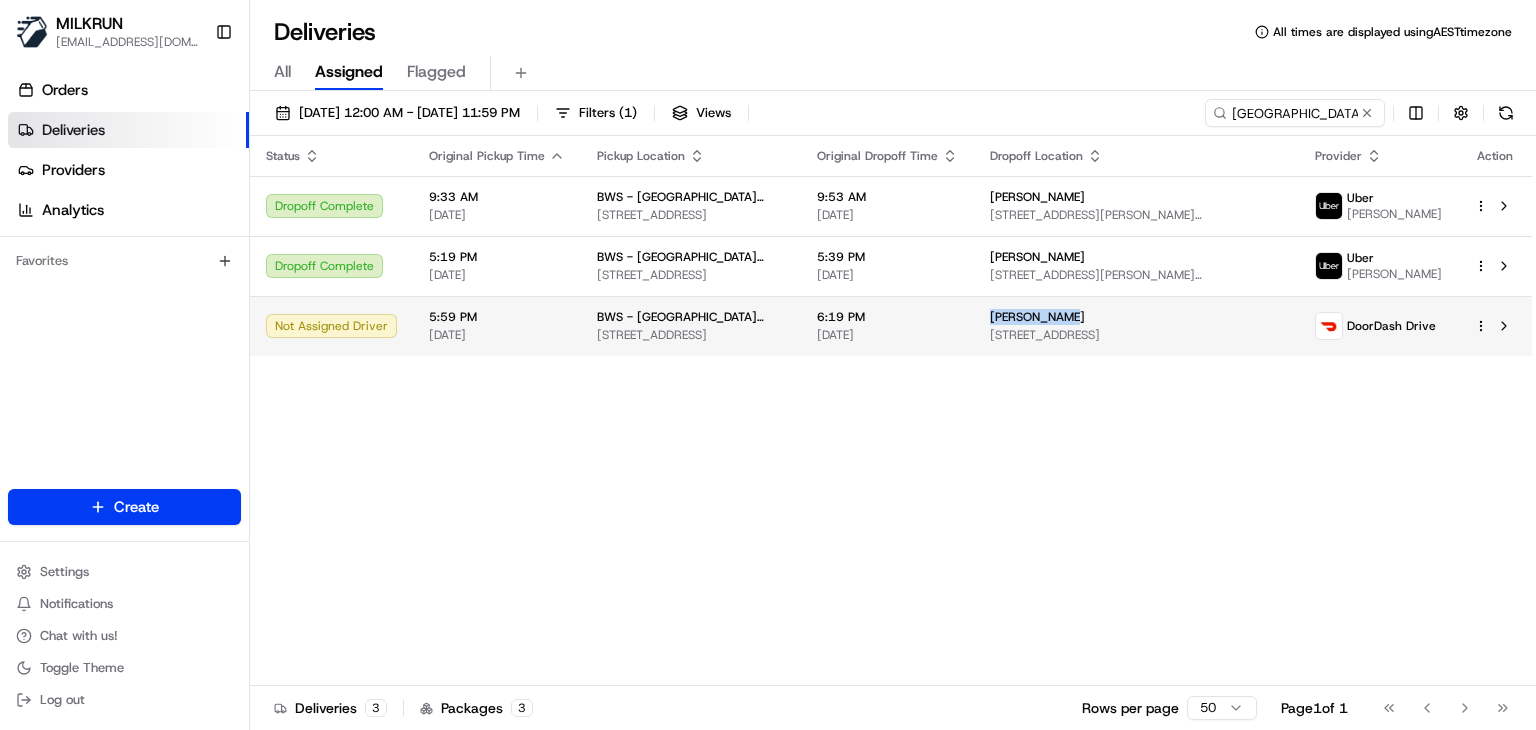 drag, startPoint x: 1132, startPoint y: 317, endPoint x: 1048, endPoint y: 321, distance: 84.095184 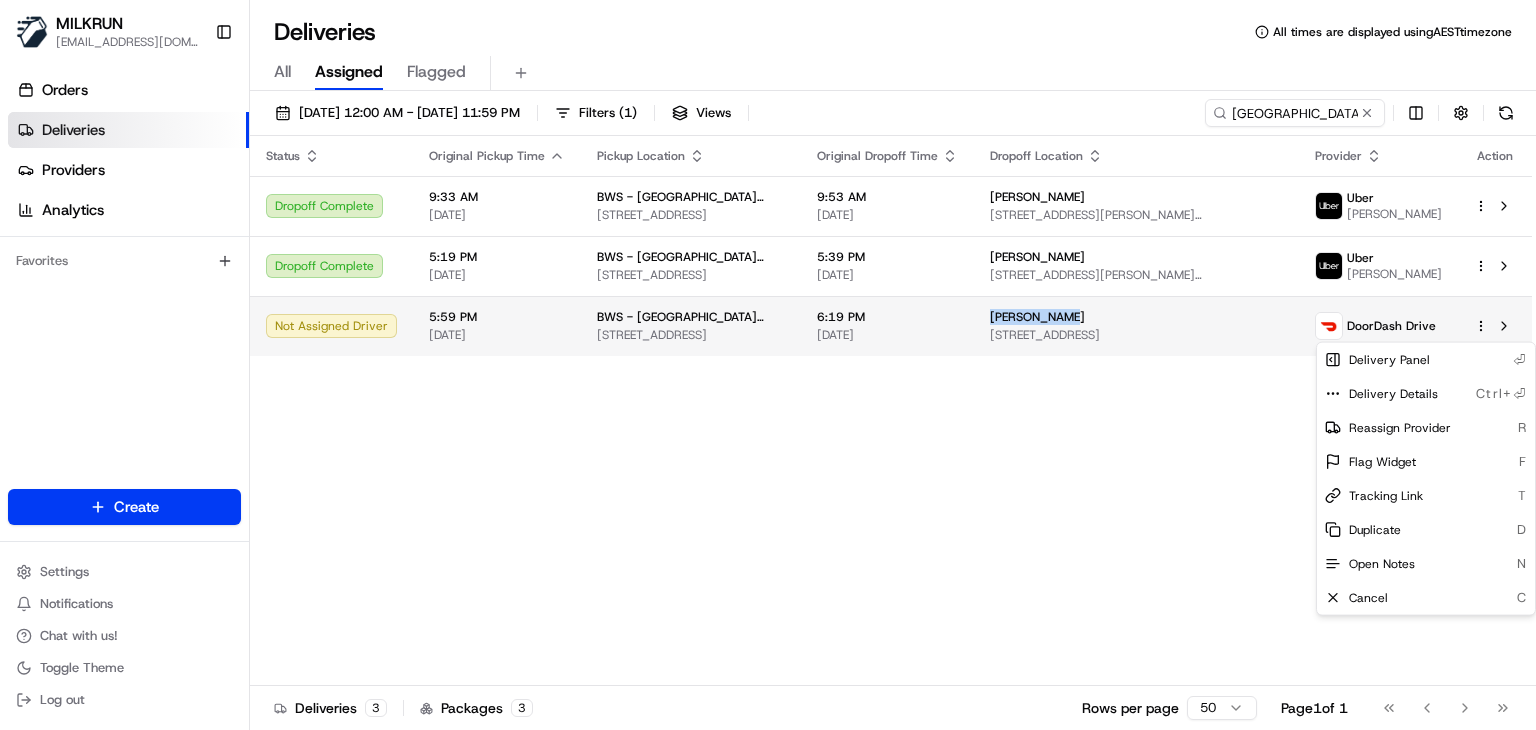 click on "MILKRUN ssubedi2@woolworths.com.au Toggle Sidebar Orders Deliveries Providers Analytics Favorites Main Menu Members & Organization Organization Users Roles Preferences Customization Tracking Orchestration Automations Locations Pickup Locations Dropoff Locations AI Support Call Agent Billing Billing Refund Requests Integrations Notification Triggers Webhooks API Keys Request Logs Create Settings Notifications Chat with us! Toggle Theme Log out Deliveries All times are displayed using  AEST  timezone All Assigned Flagged 16/07/2025 12:00 AM - 16/07/2025 11:59 PM Filters ( 1 ) Views Forest Lake Barn Status Original Pickup Time Pickup Location Original Dropoff Time Dropoff Location Provider Action Dropoff Complete 9:33 AM 16/07/2025 BWS - Forest Lake Barn BWS 245 Forest Lake Blvd, Forest Lake, QLD 4078, AU 9:53 AM 16/07/2025 Leaah Anna 102 Sinclair Dr, Ellen Grove, QLD 4078, AU Uber ROHIT KUMAR R. Dropoff Complete 5:19 PM 16/07/2025 BWS - Forest Lake Barn BWS 5:39 PM 16/07/2025 Leaah Anna Uber 3 3" at bounding box center [768, 365] 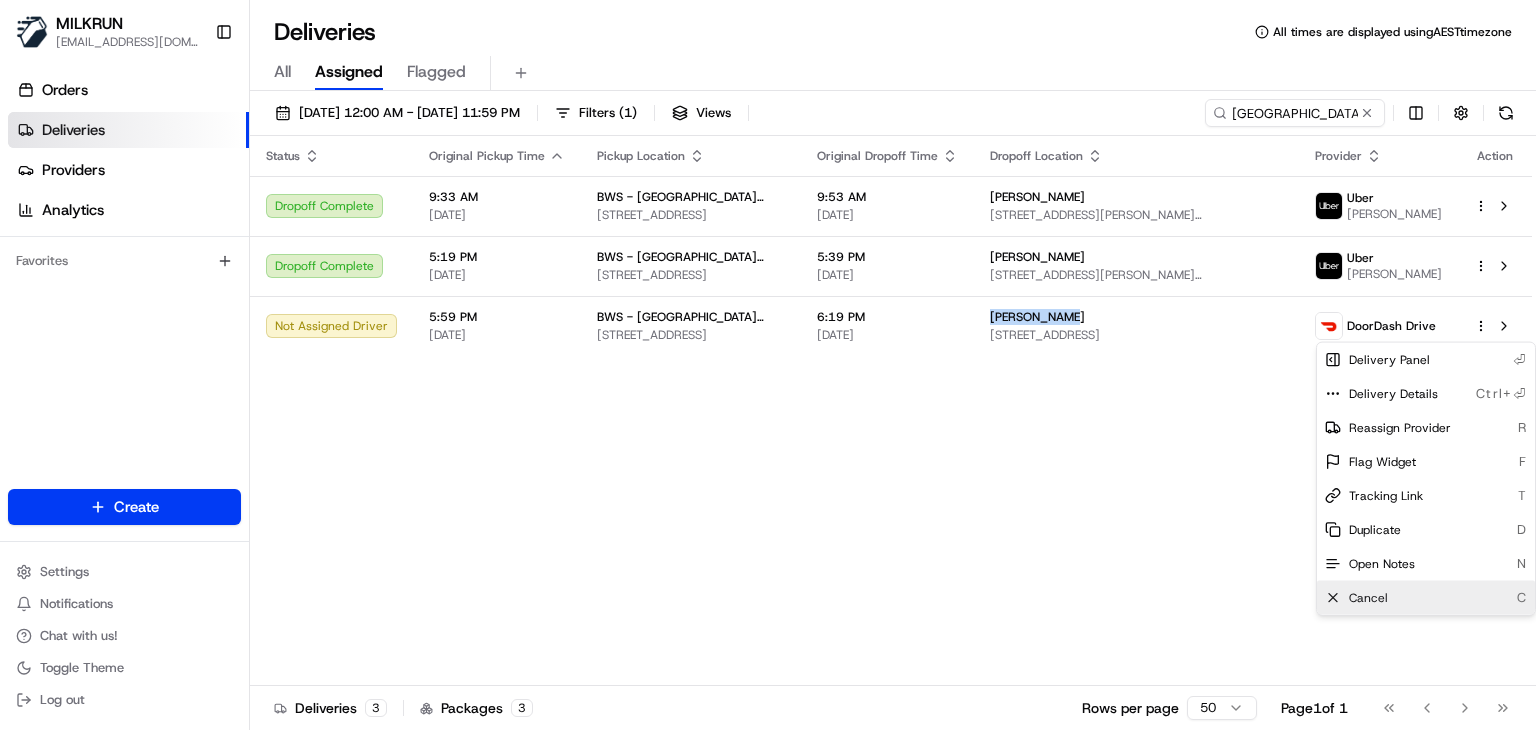 click on "Cancel C" at bounding box center (1426, 598) 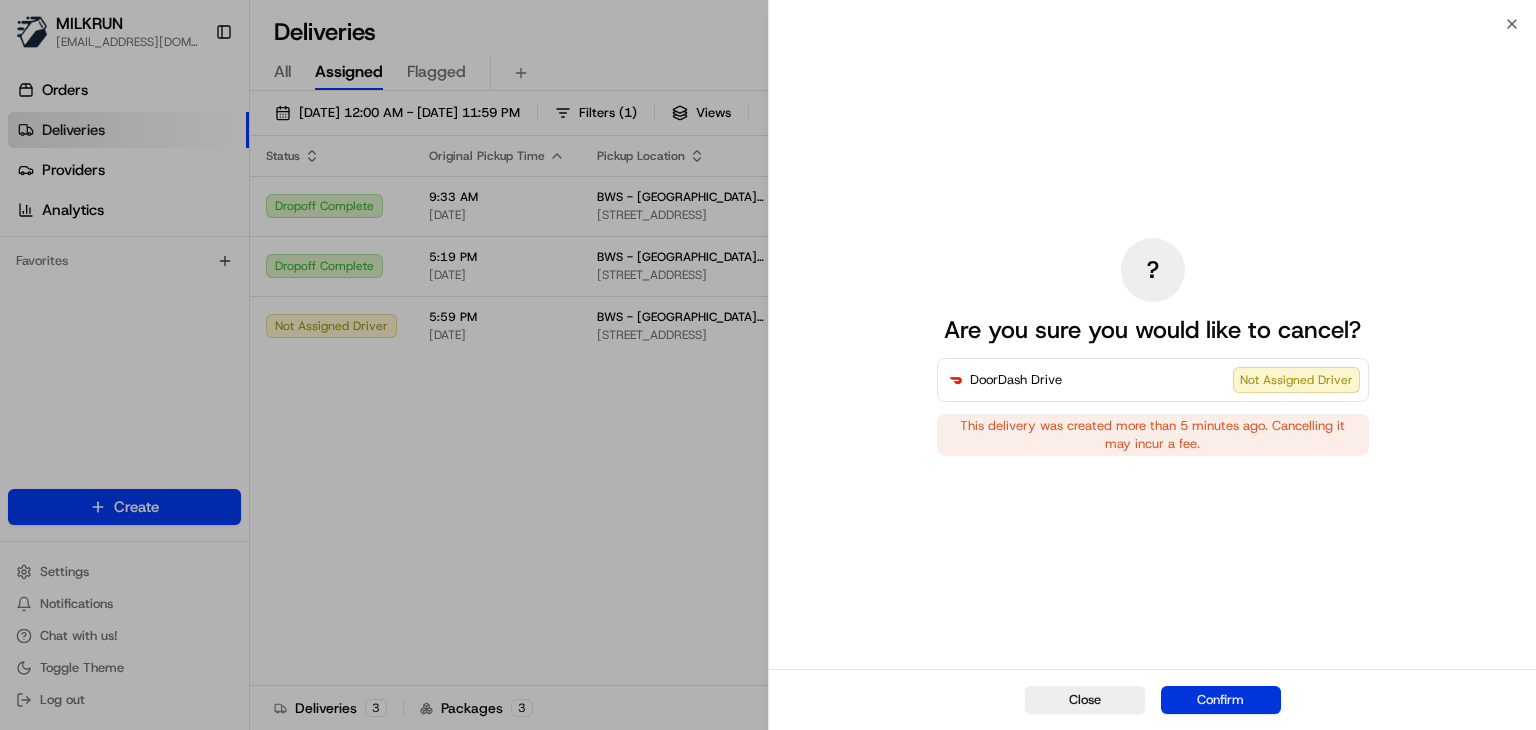 click on "Confirm" at bounding box center [1221, 700] 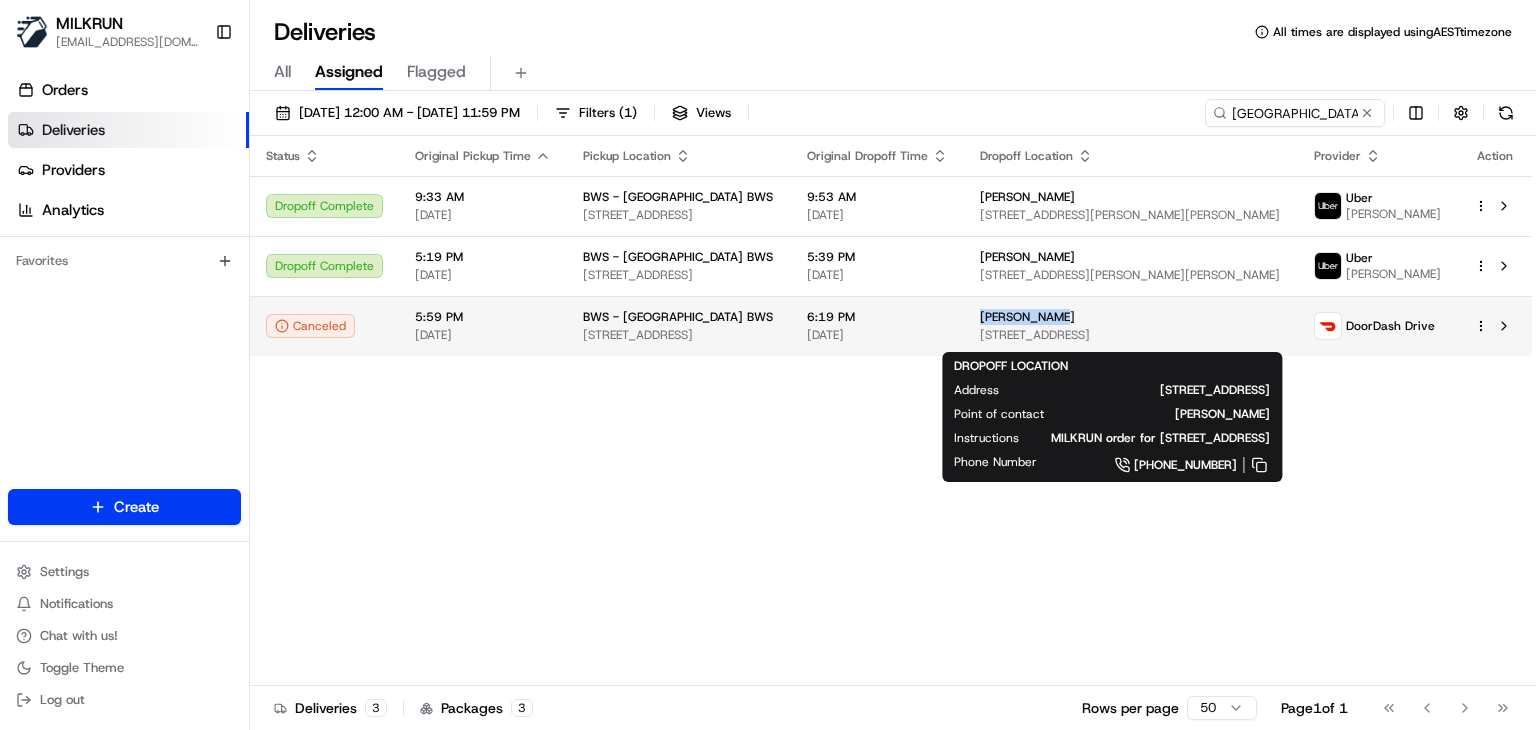 drag, startPoint x: 1134, startPoint y: 317, endPoint x: 1048, endPoint y: 327, distance: 86.579445 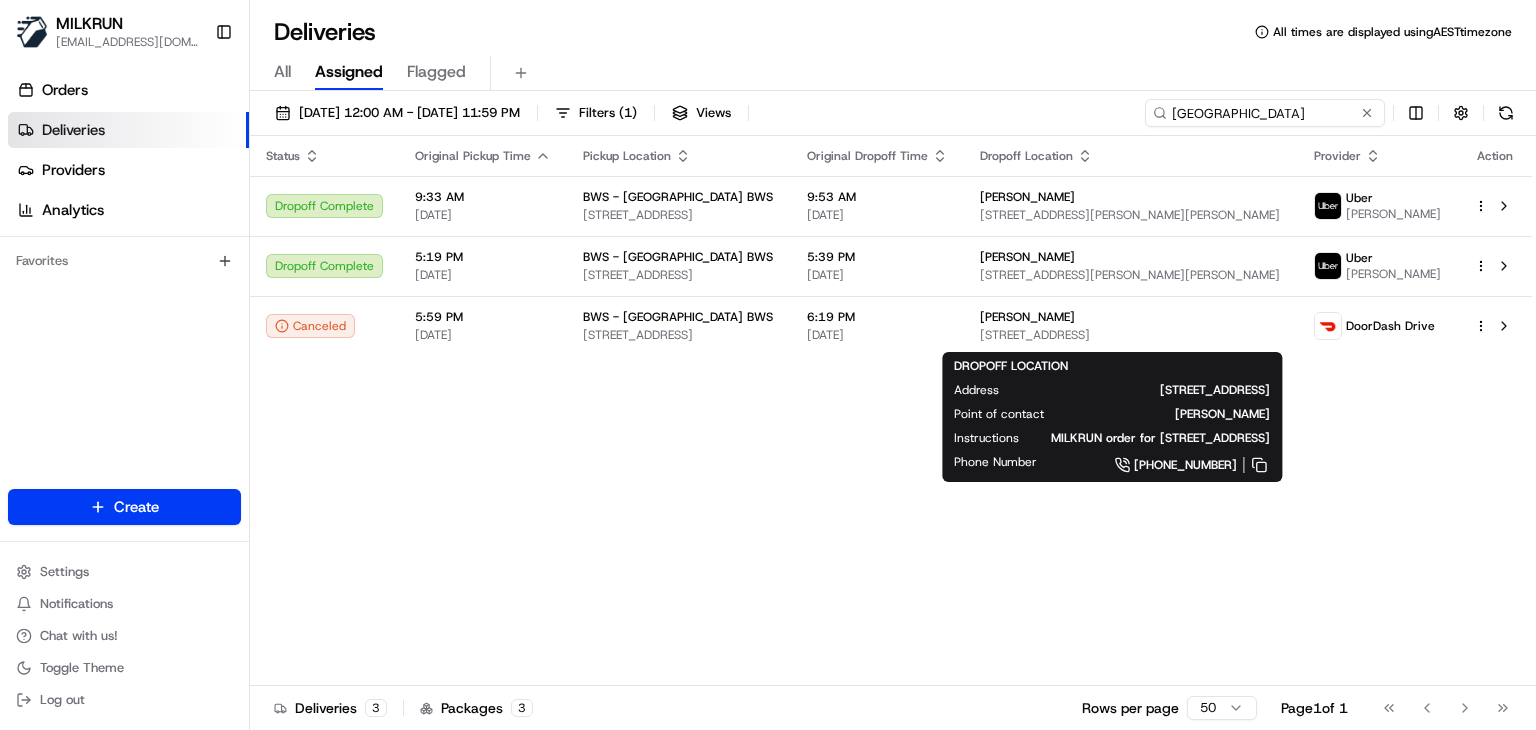click on "Forest Lake Barn" at bounding box center (1265, 113) 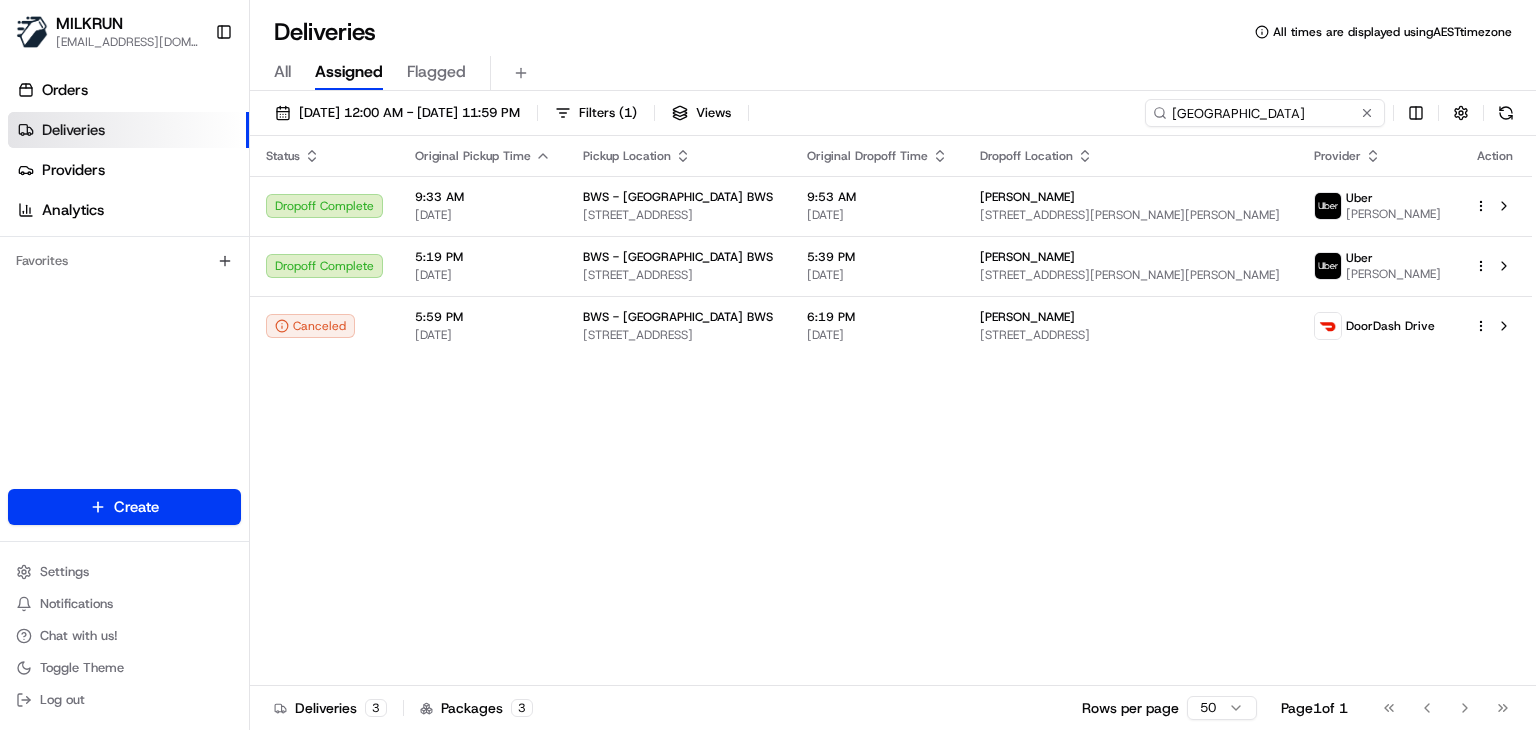 click on "Forest Lake Barn" at bounding box center (1265, 113) 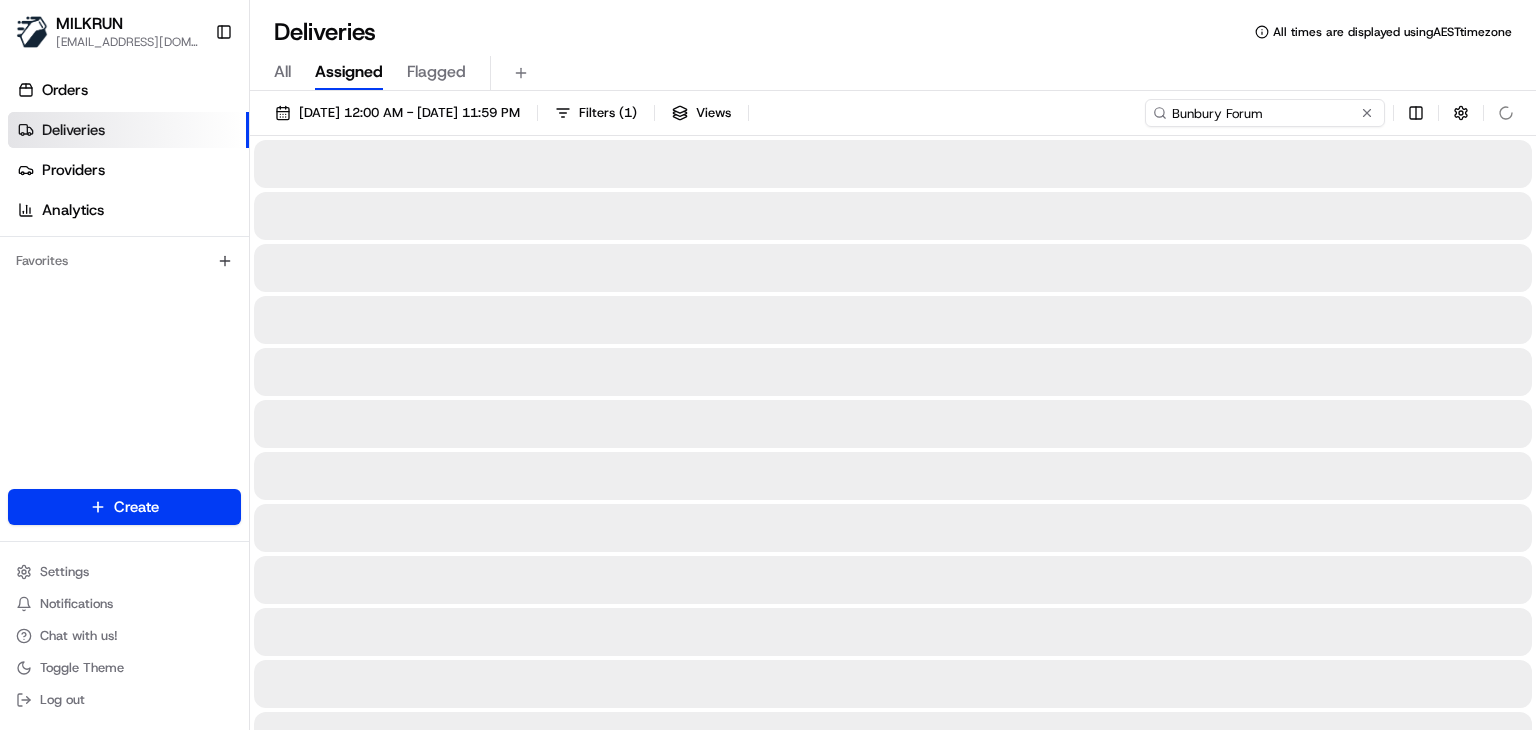 type on "Bunbury Forum" 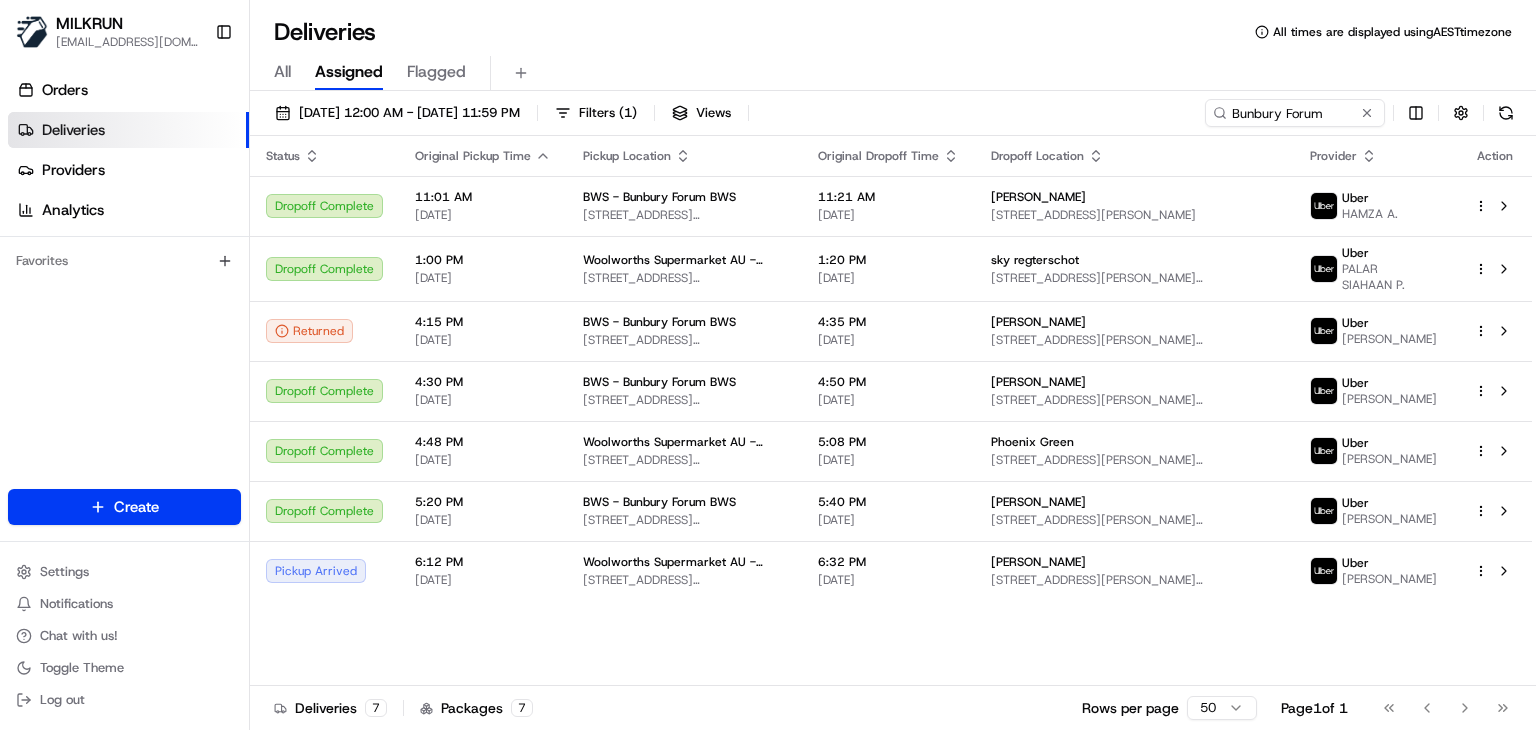 click on "Deliveries All times are displayed using  AEST  timezone" at bounding box center (893, 32) 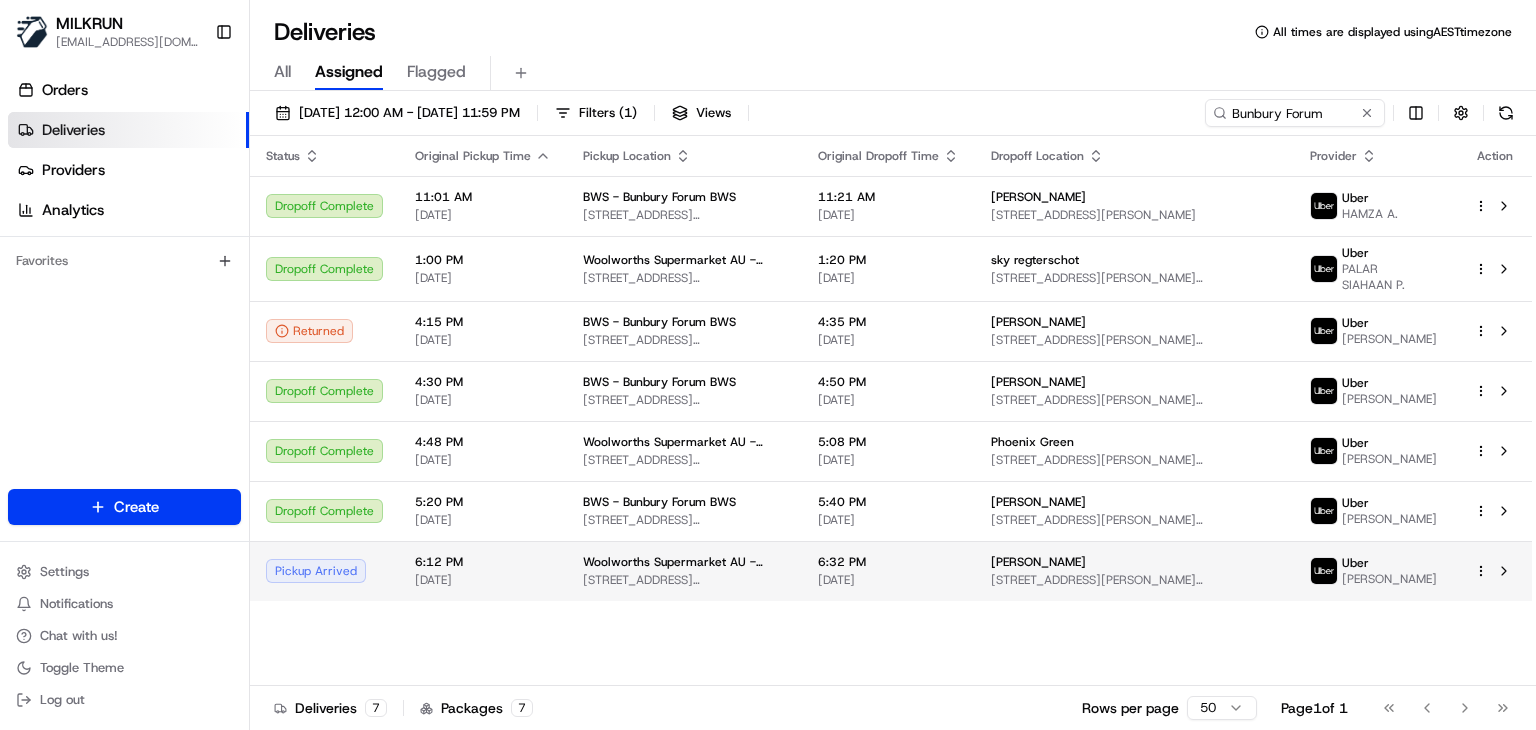 drag, startPoint x: 1144, startPoint y: 553, endPoint x: 1037, endPoint y: 564, distance: 107.563934 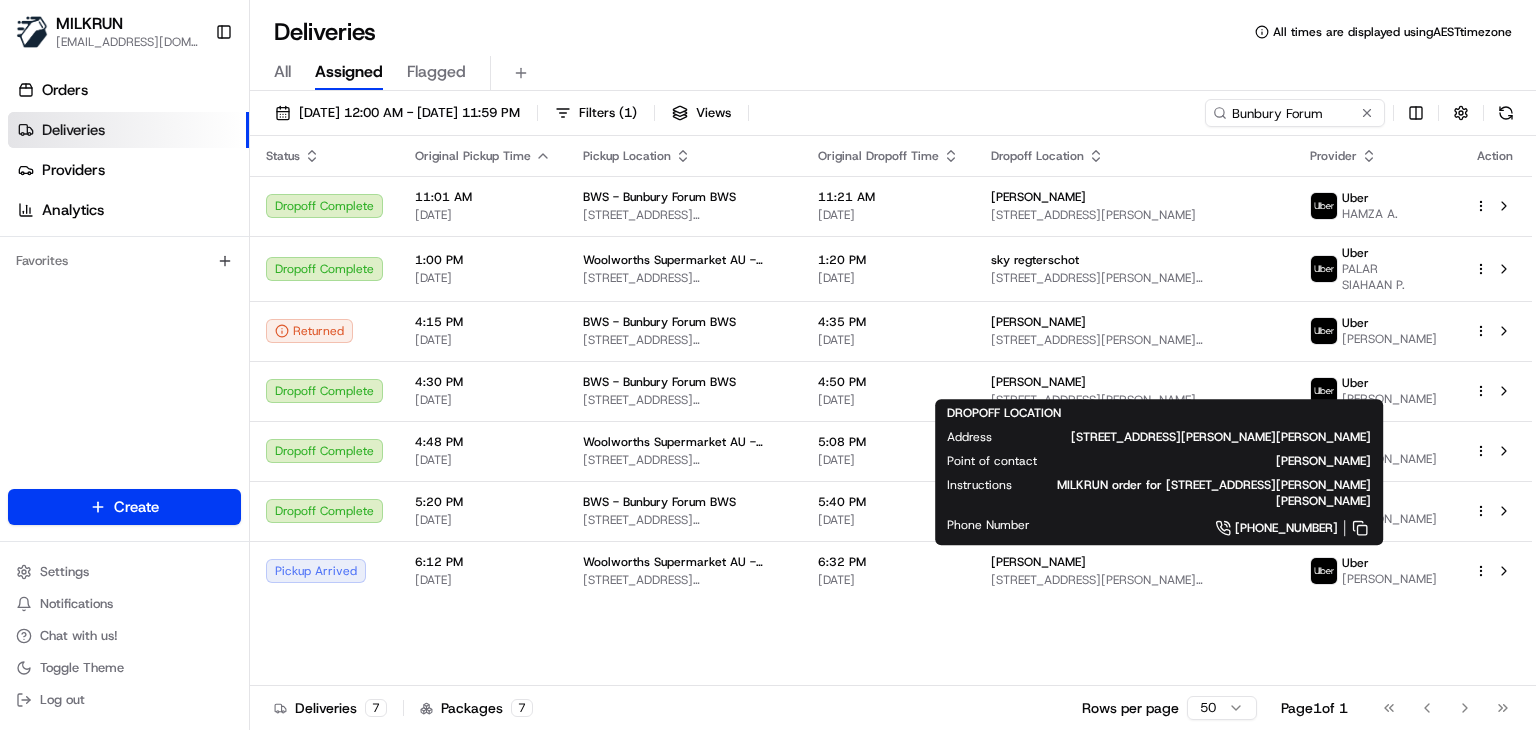 click on "Deliveries All times are displayed using  AEST  timezone" at bounding box center (893, 32) 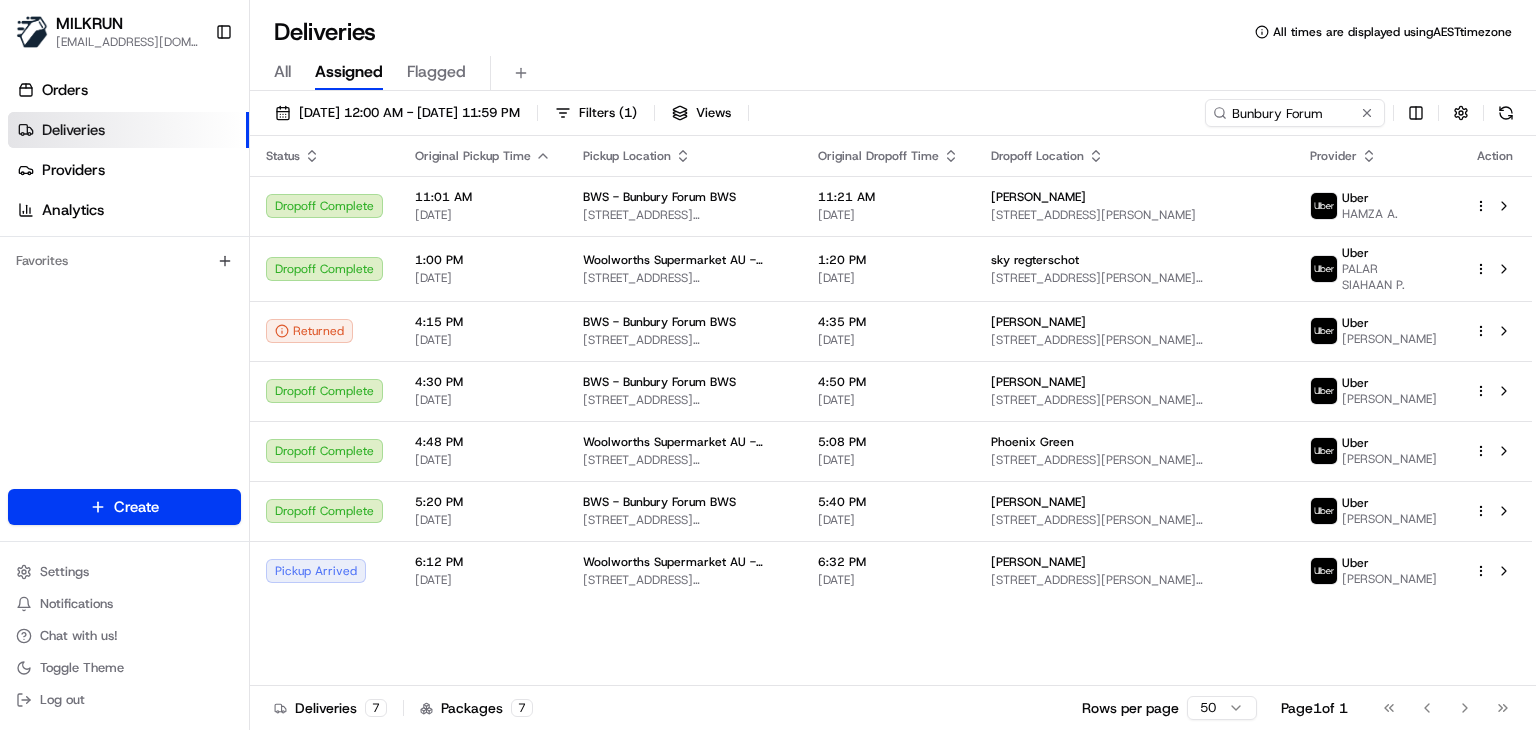 click on "All Assigned Flagged" at bounding box center (893, 73) 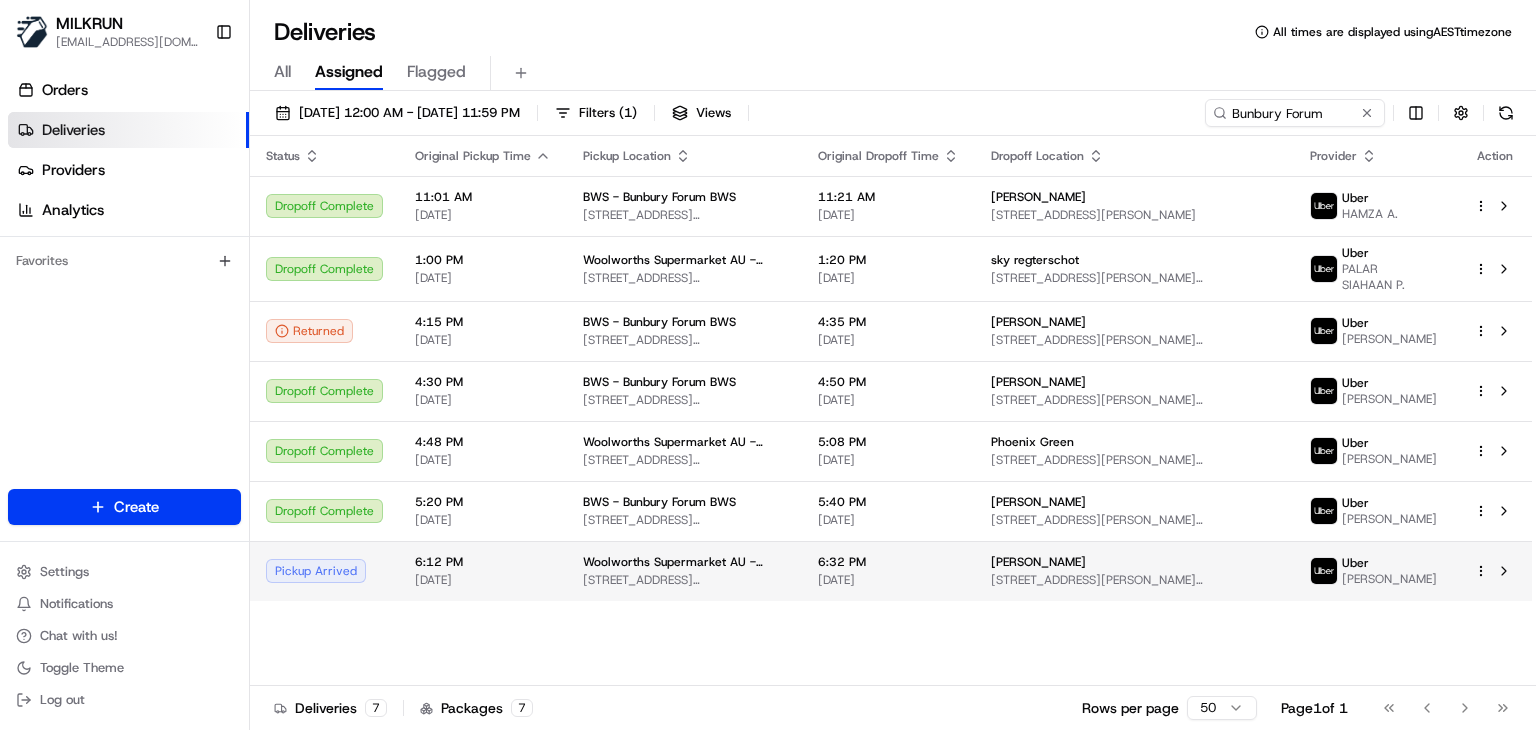 drag, startPoint x: 1130, startPoint y: 551, endPoint x: 1039, endPoint y: 550, distance: 91.00549 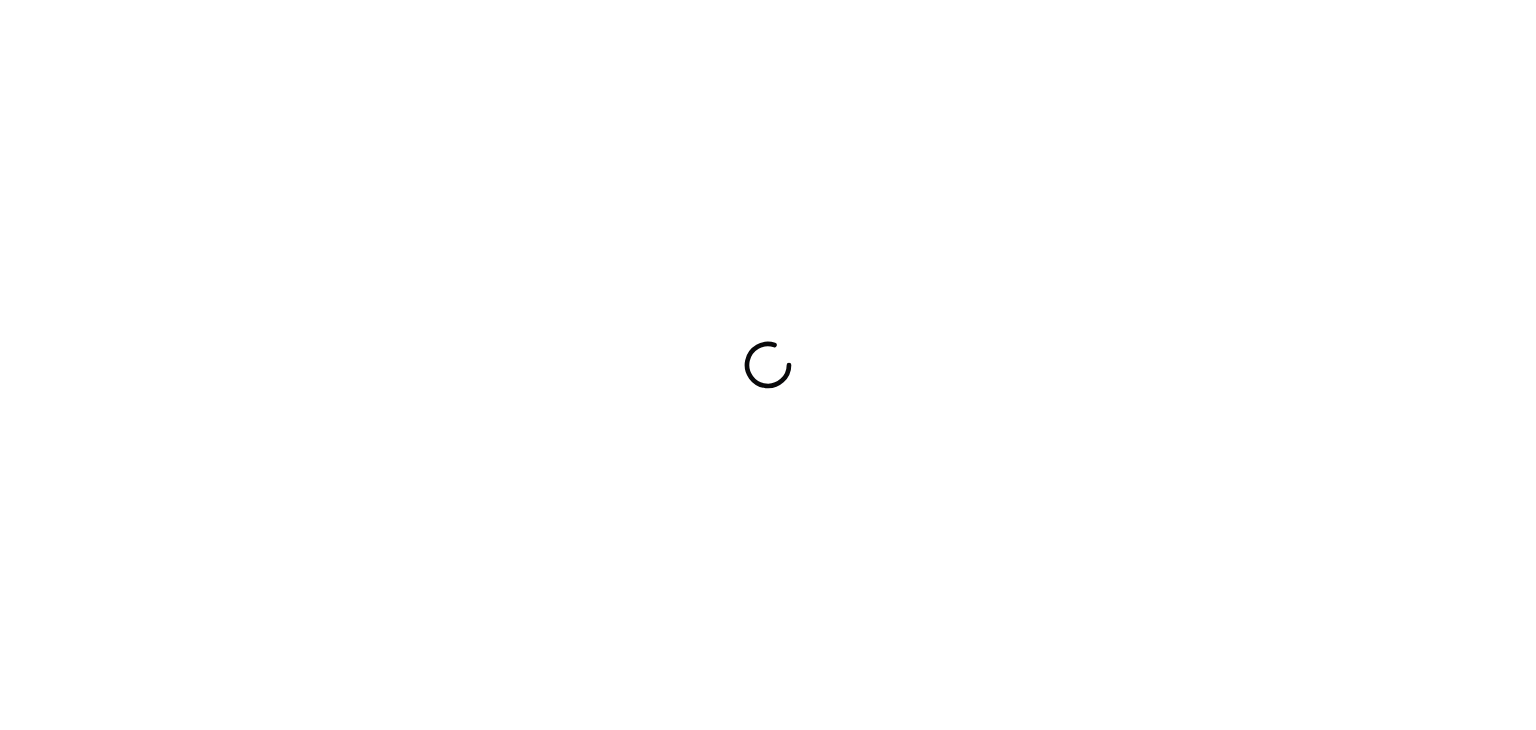 scroll, scrollTop: 0, scrollLeft: 0, axis: both 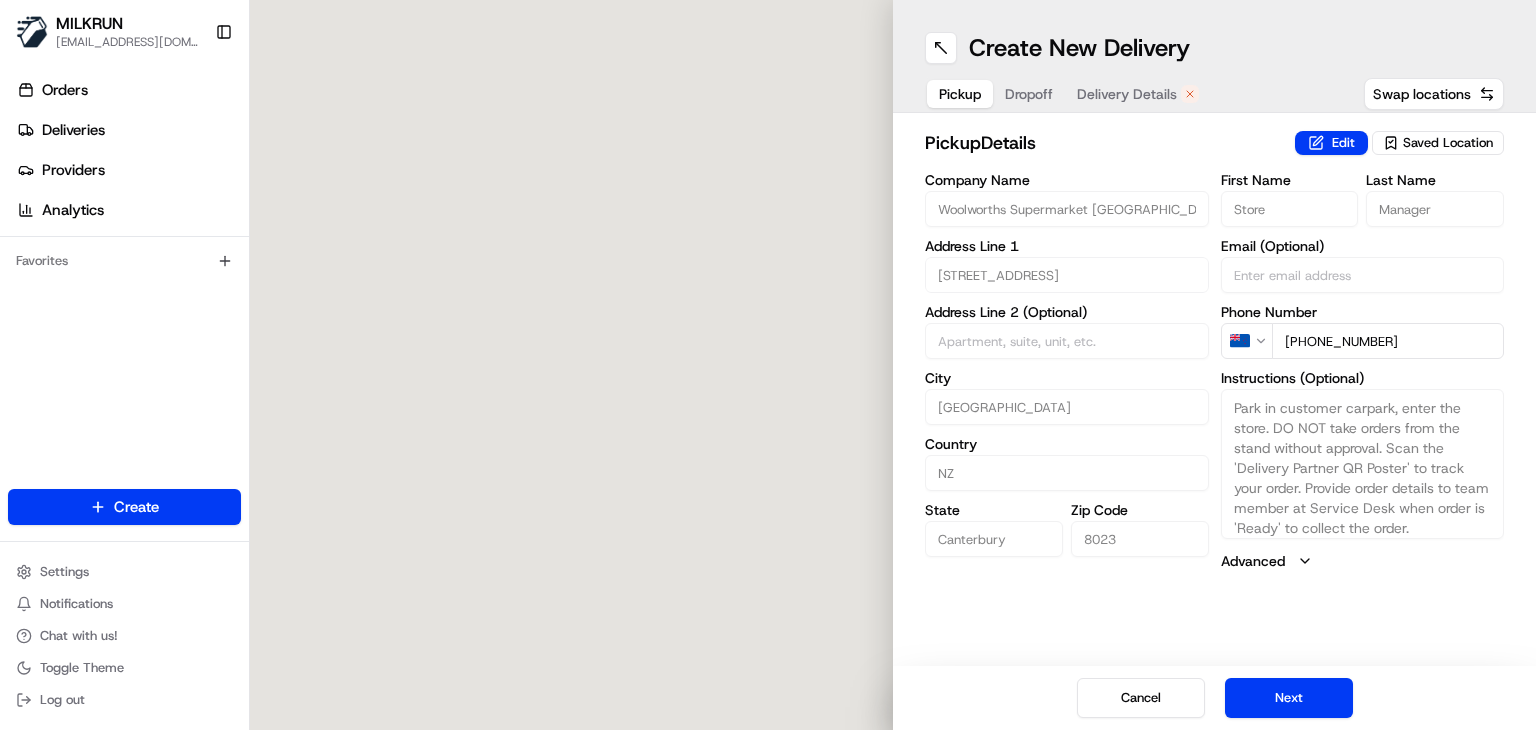 type on "219 Colombo St" 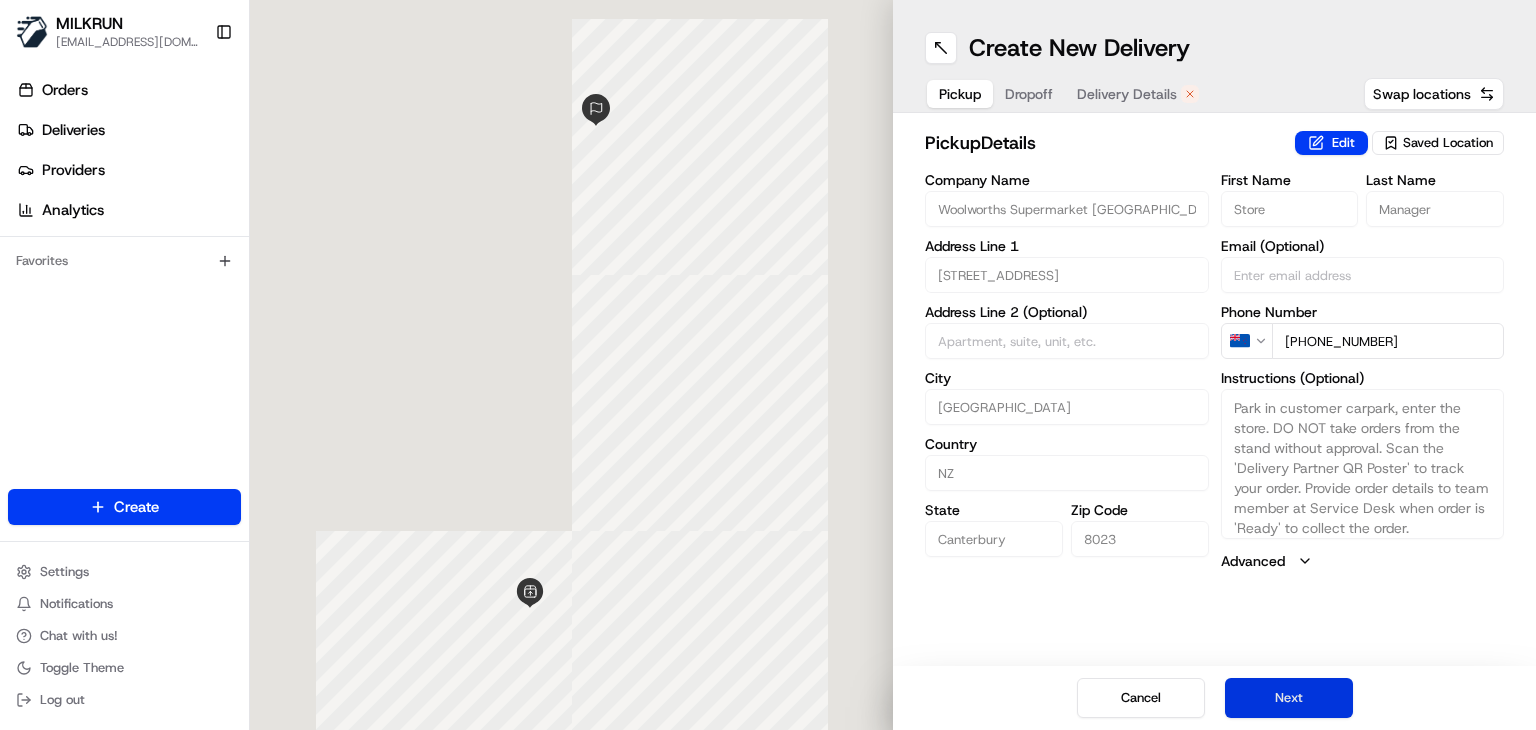 click on "Next" at bounding box center [1289, 698] 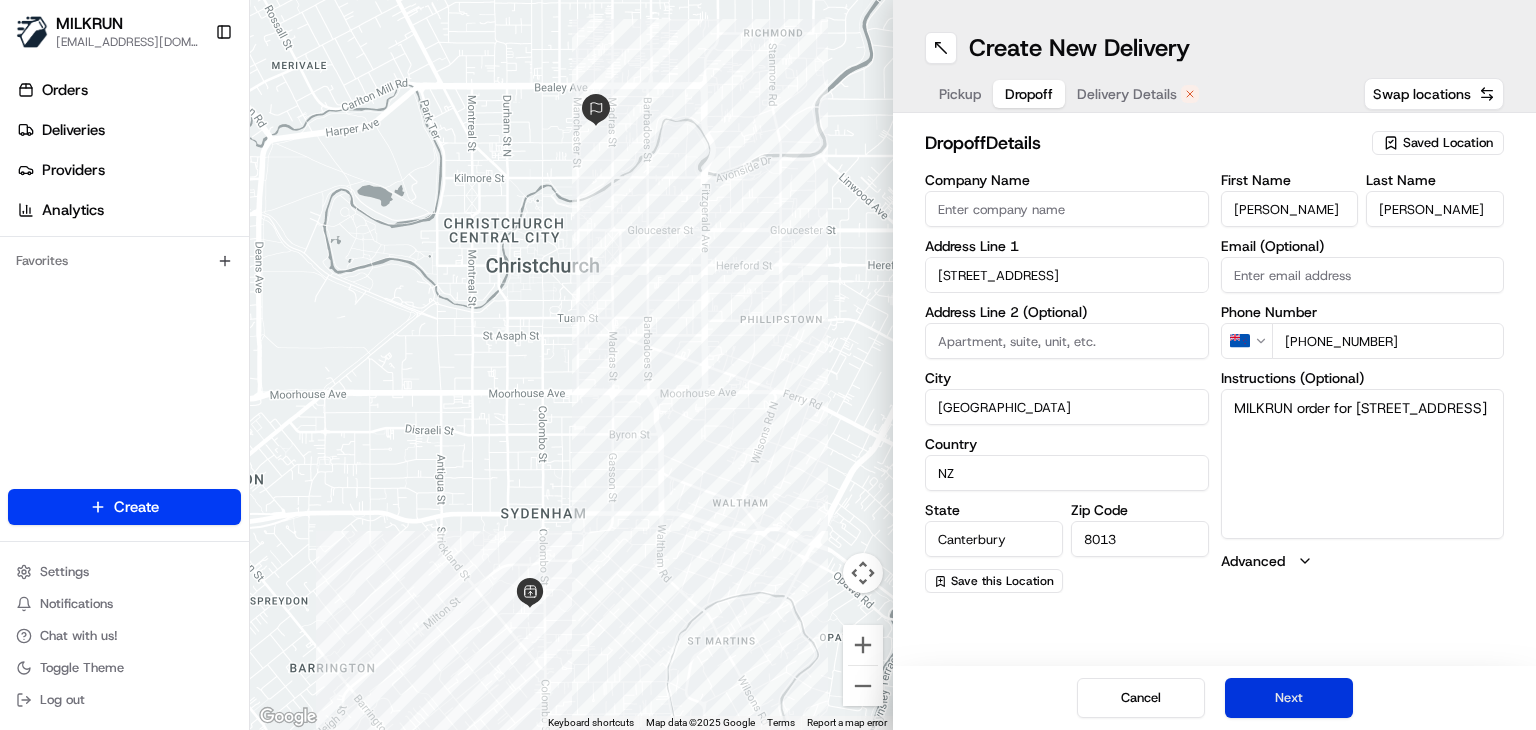 click on "Next" at bounding box center (1289, 698) 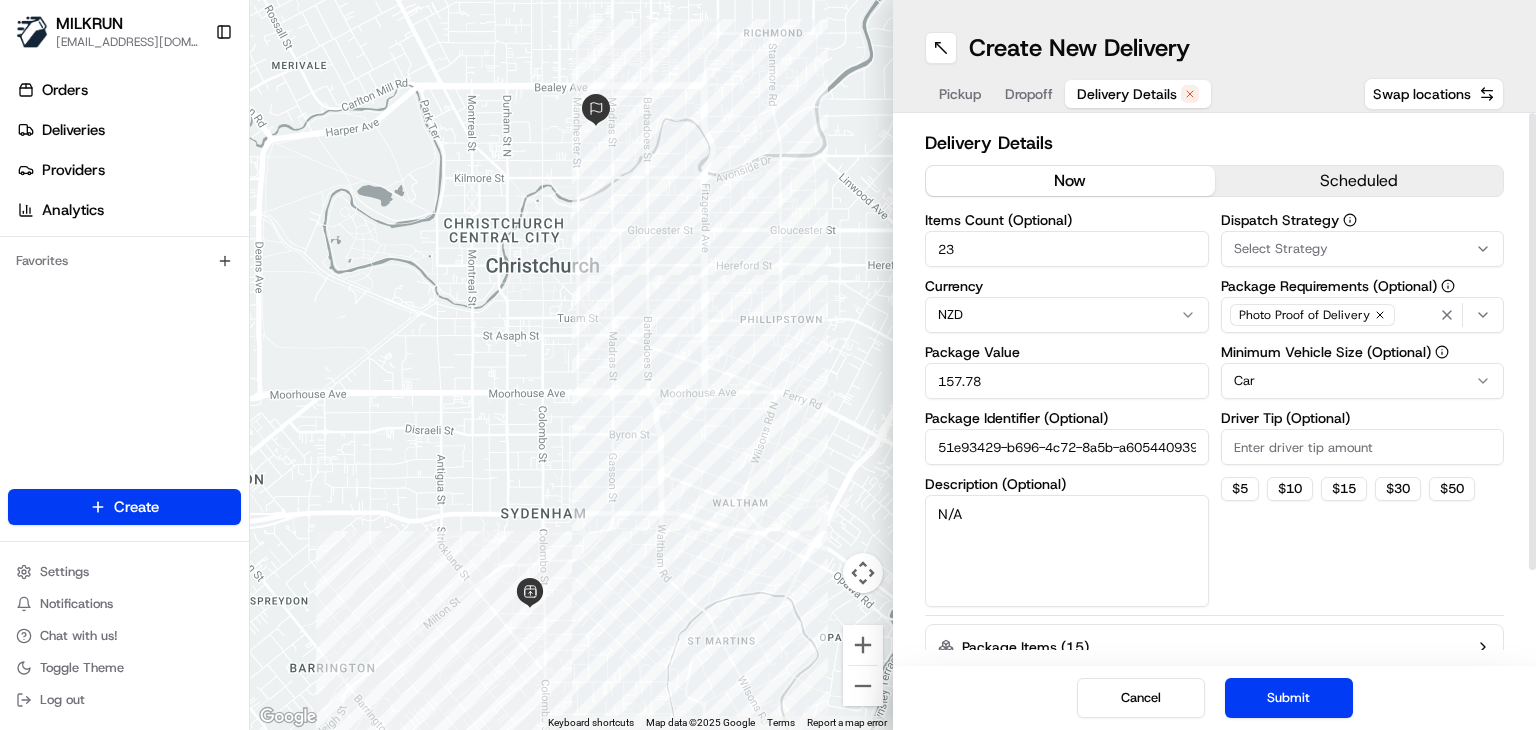 click on "now" at bounding box center (1070, 181) 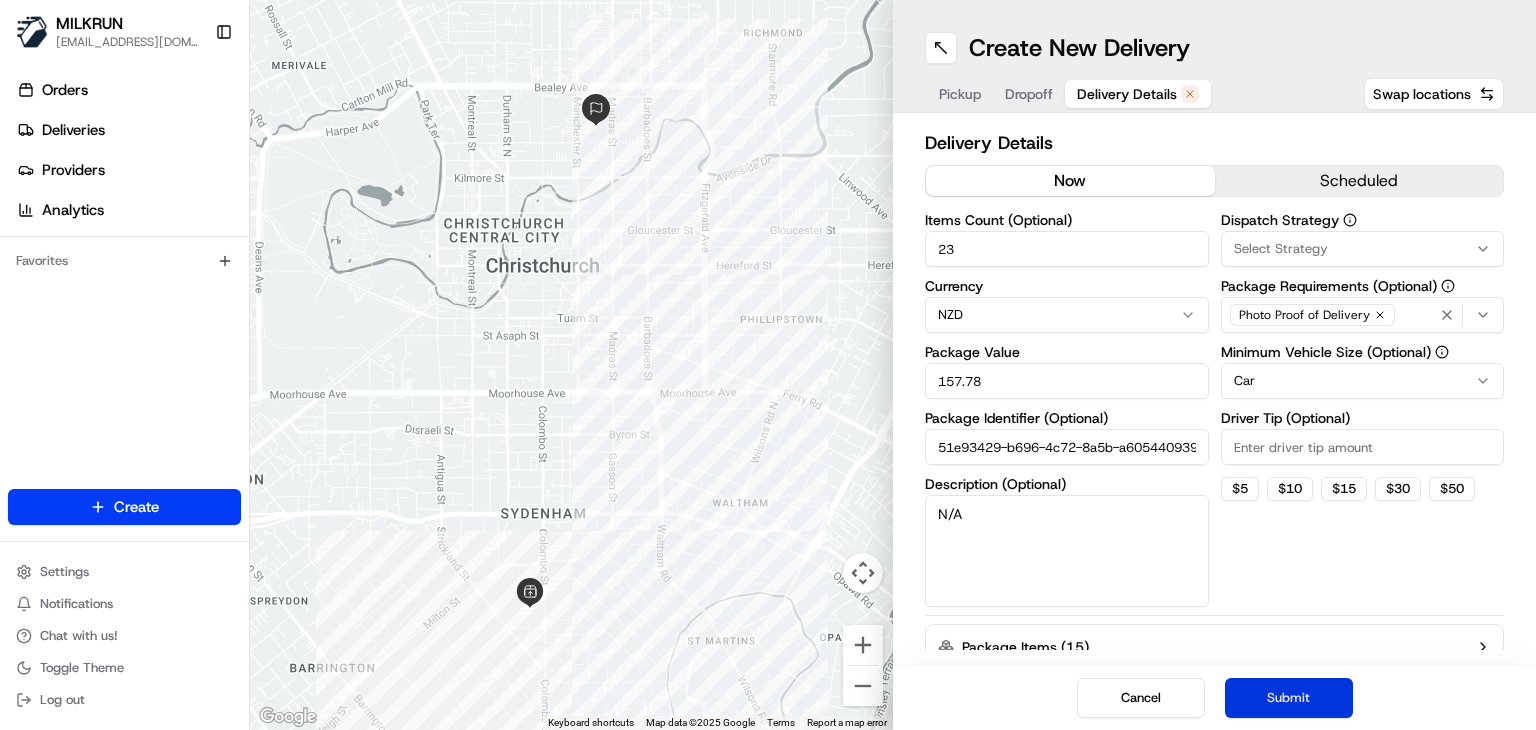click on "Submit" at bounding box center [1289, 698] 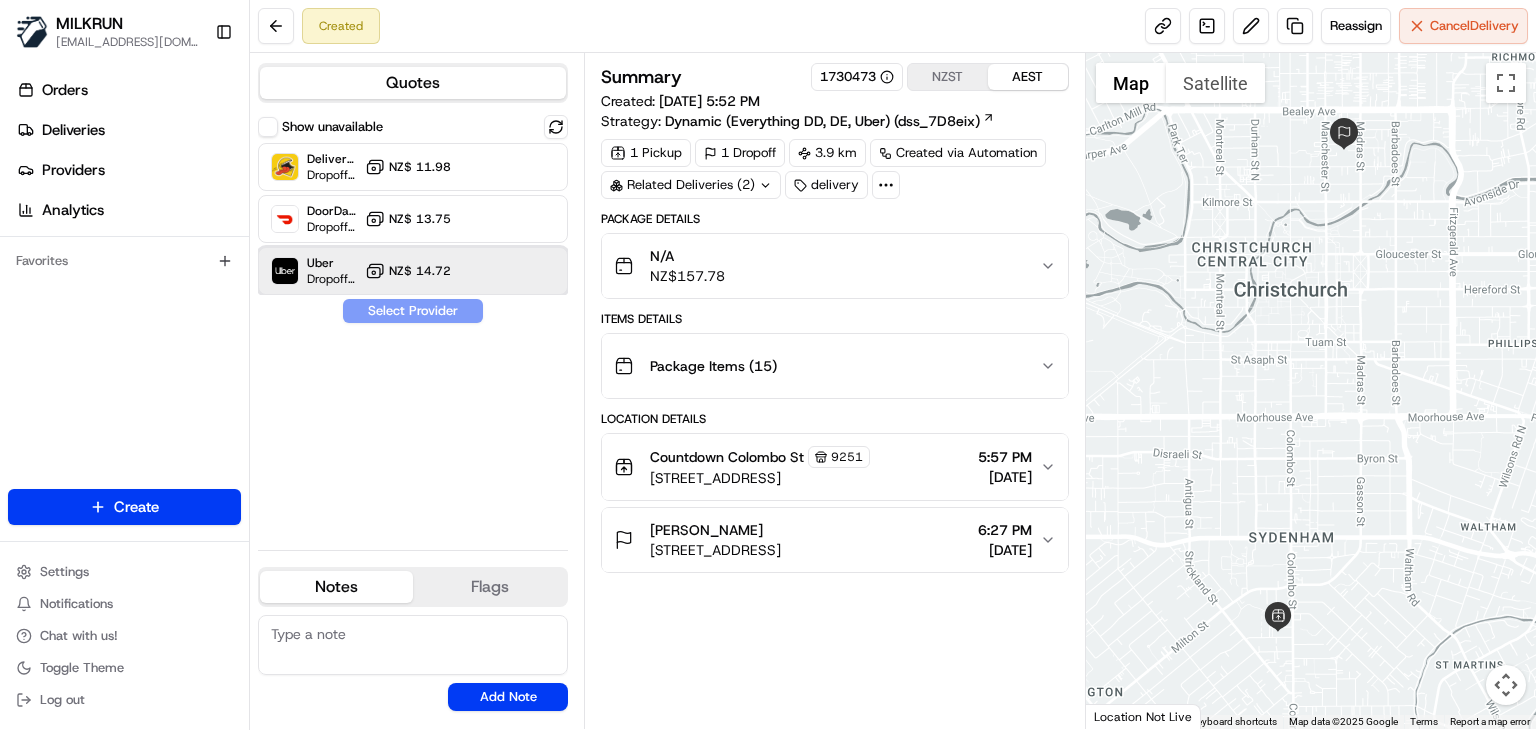 click on "Uber Dropoff ETA   26 minutes NZ$   14.72" at bounding box center (413, 271) 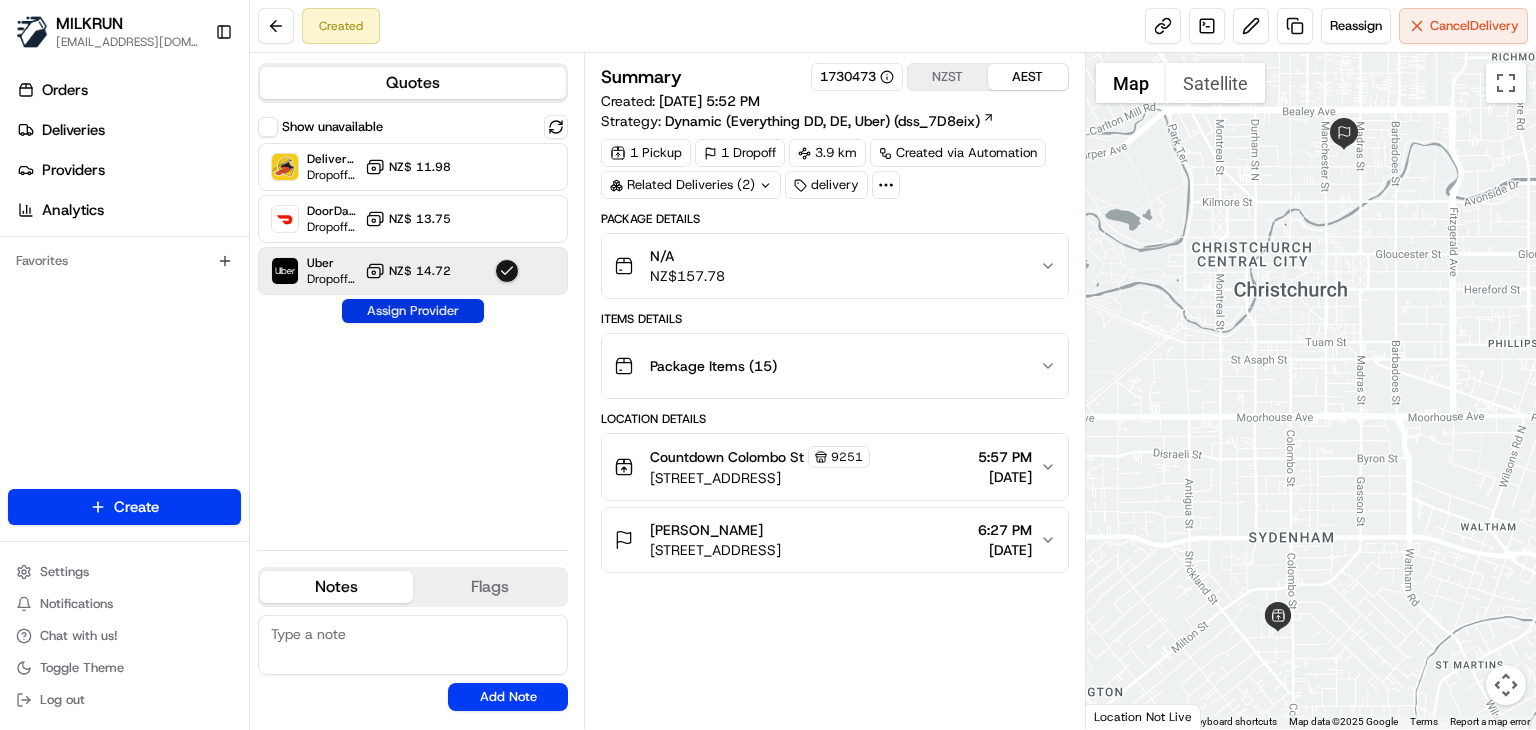 click on "Assign Provider" at bounding box center [413, 311] 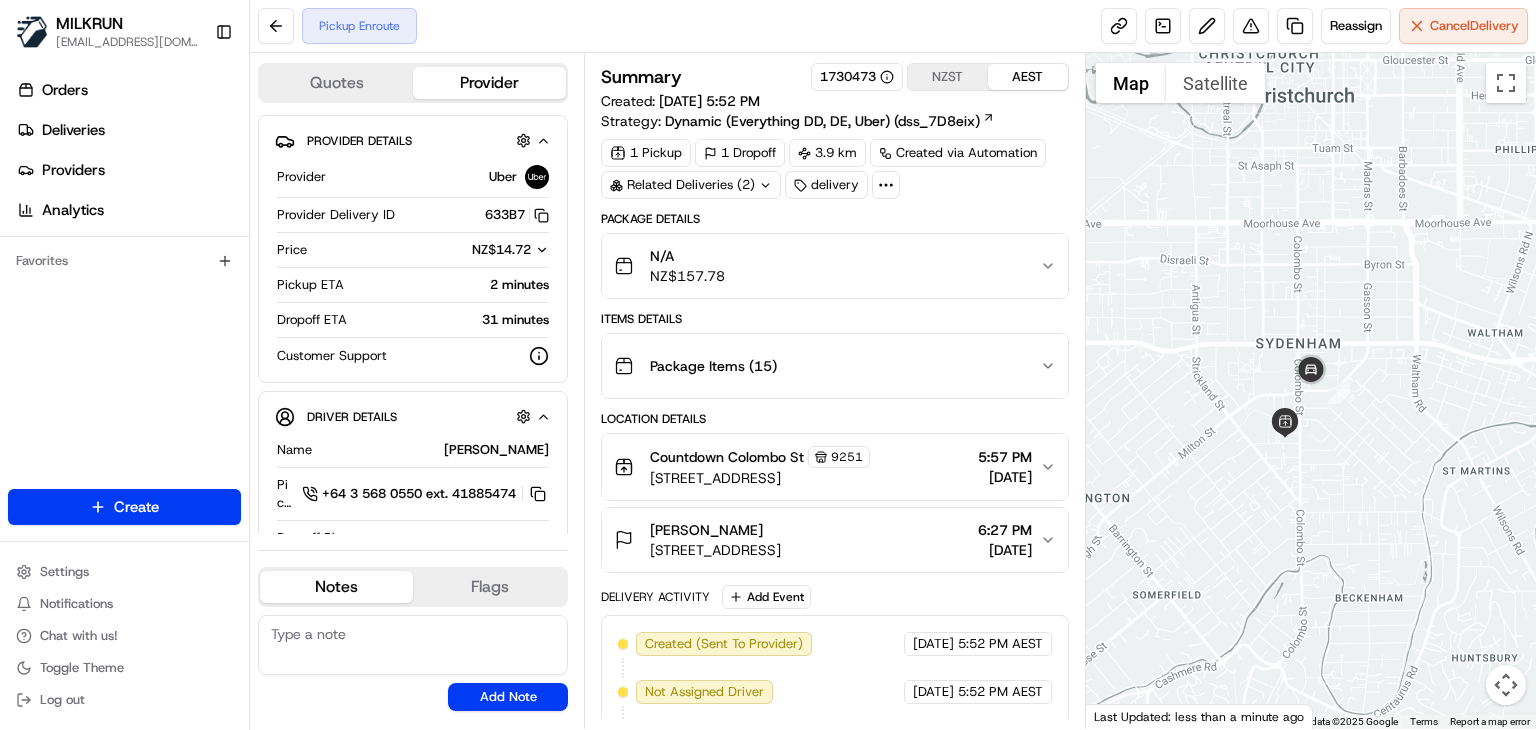 scroll, scrollTop: 140, scrollLeft: 0, axis: vertical 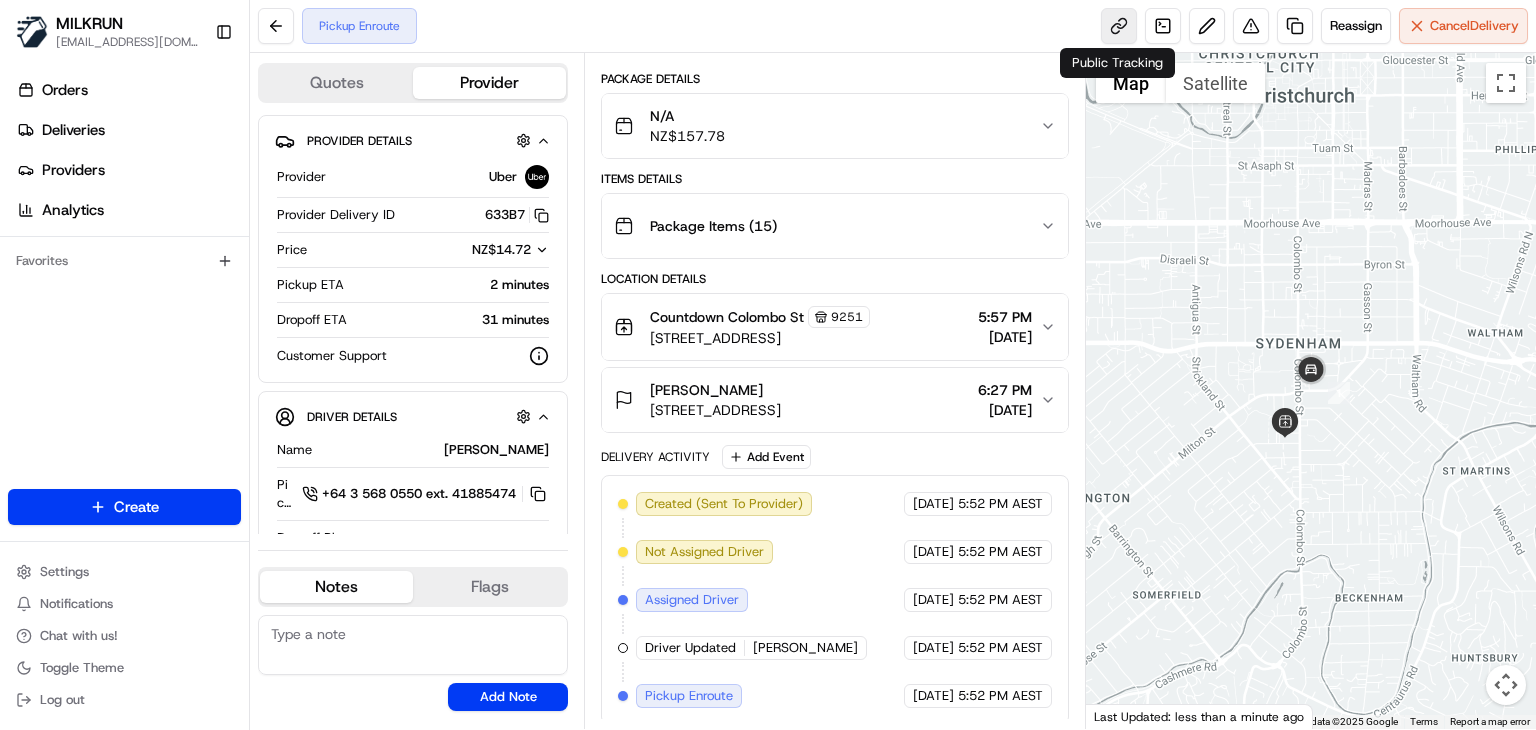 click at bounding box center (1119, 26) 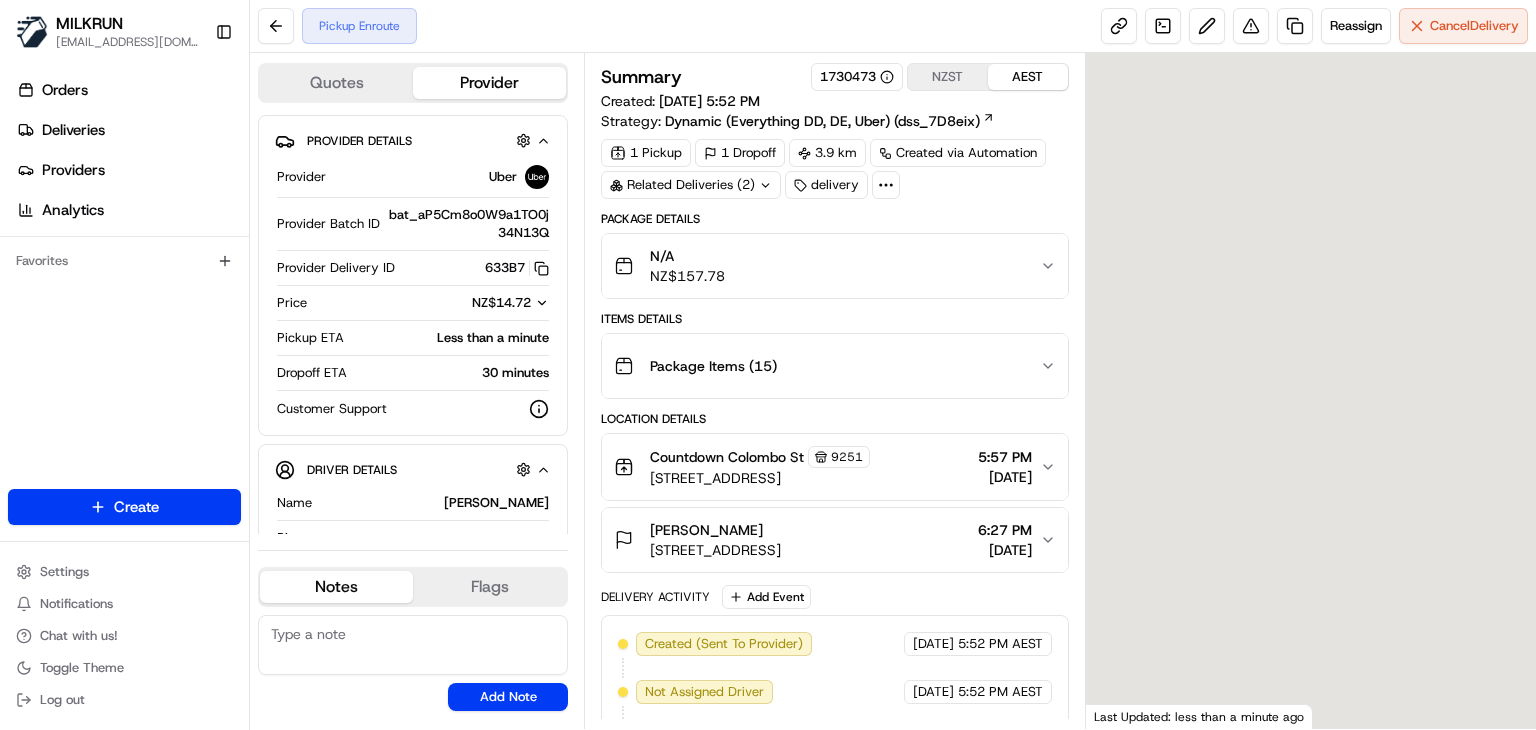 scroll, scrollTop: 0, scrollLeft: 0, axis: both 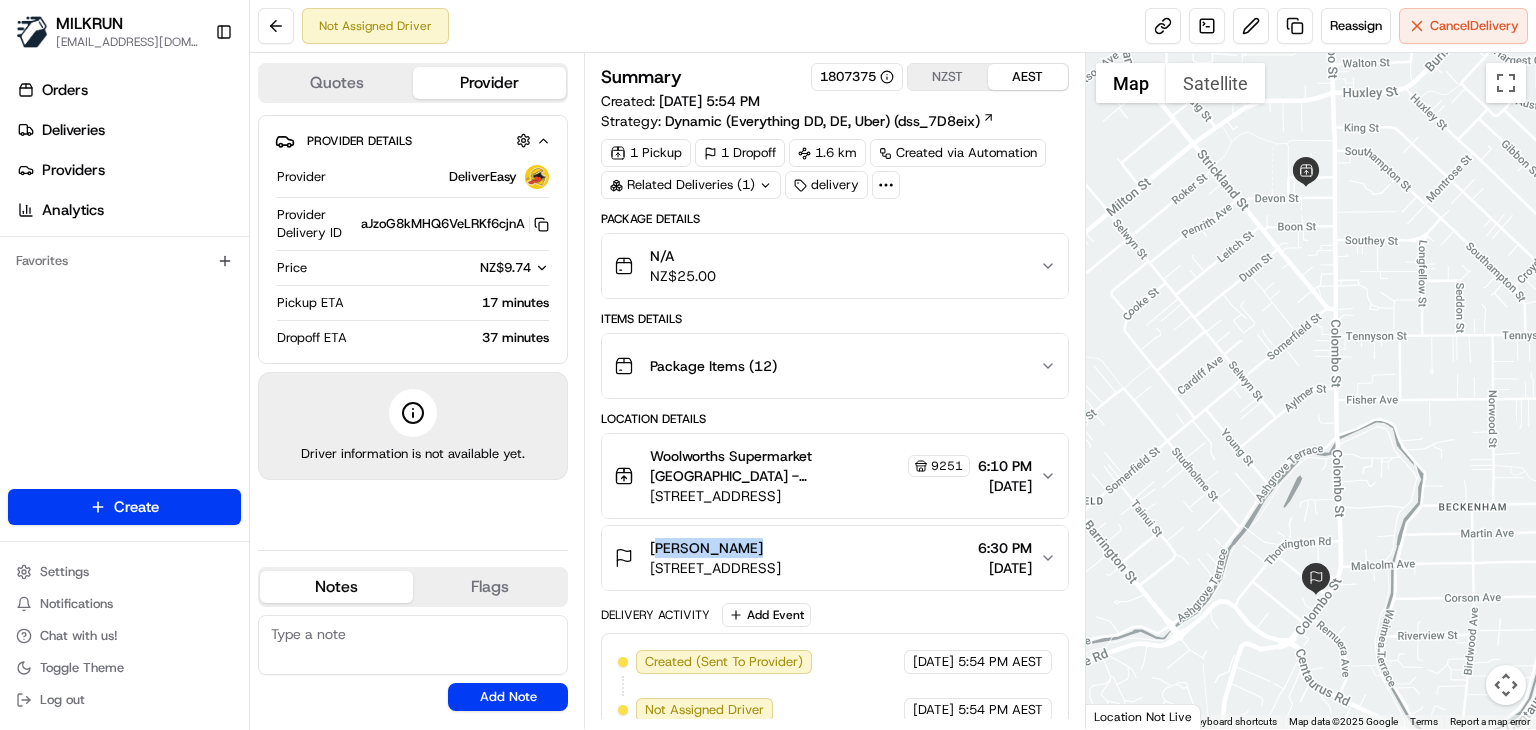 drag, startPoint x: 755, startPoint y: 540, endPoint x: 646, endPoint y: 541, distance: 109.004585 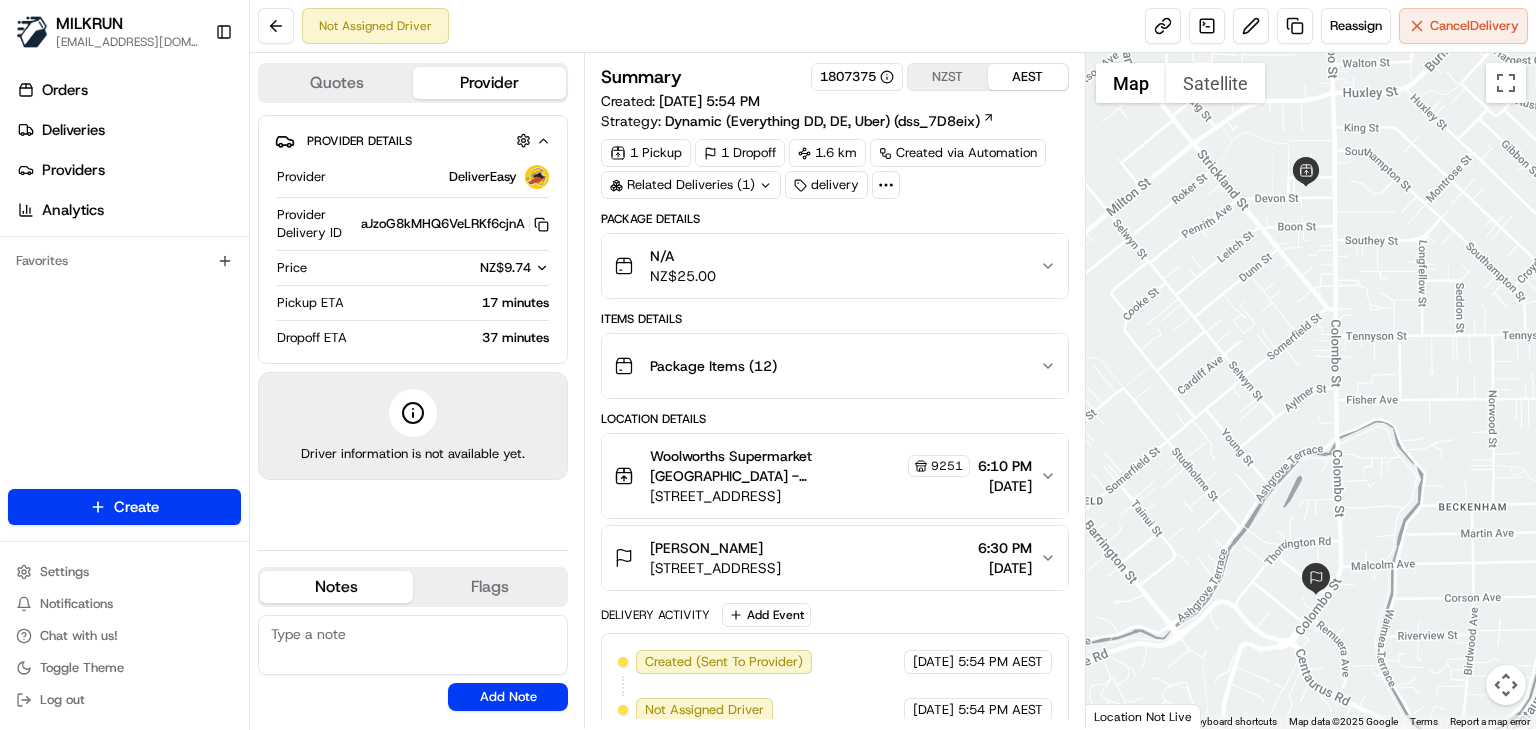 click 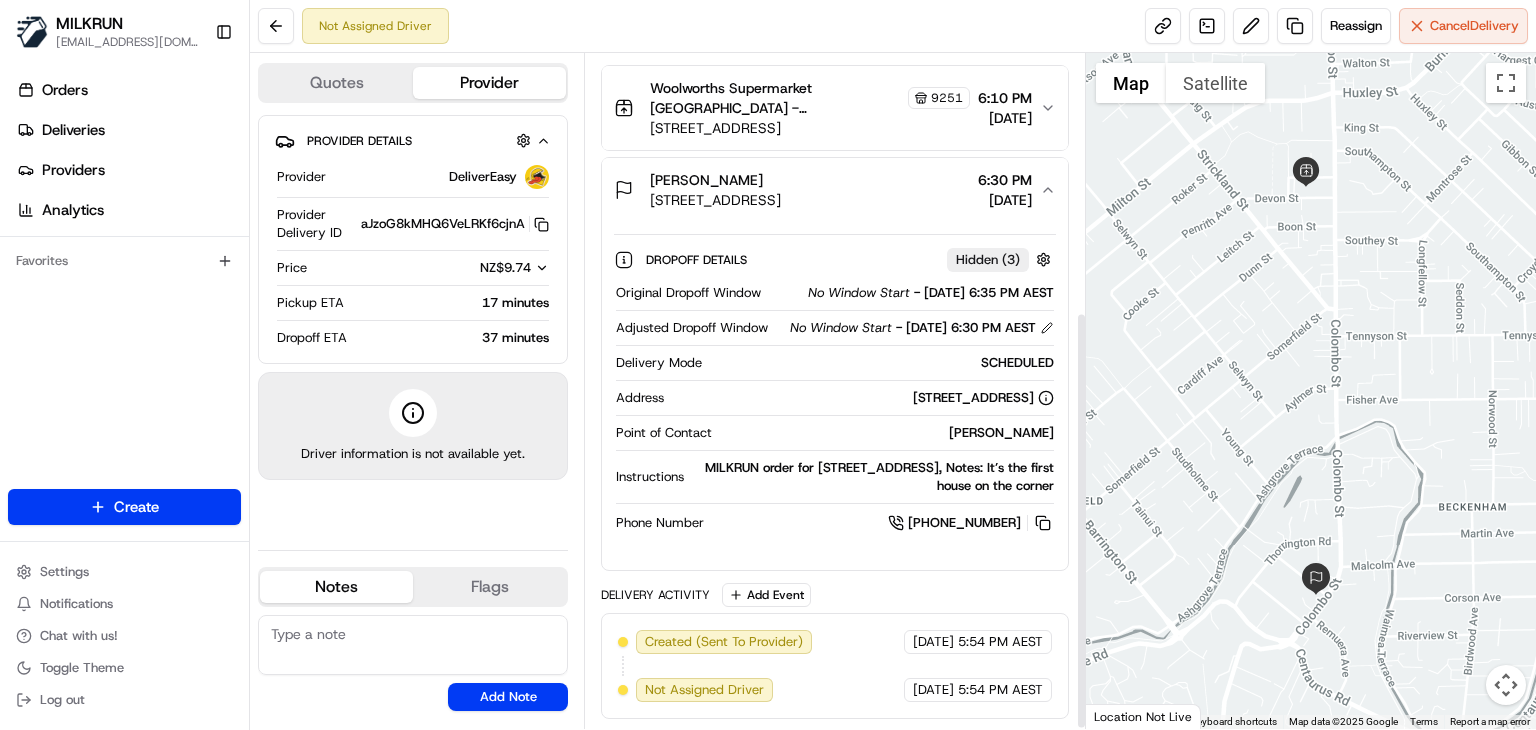 scroll, scrollTop: 417, scrollLeft: 0, axis: vertical 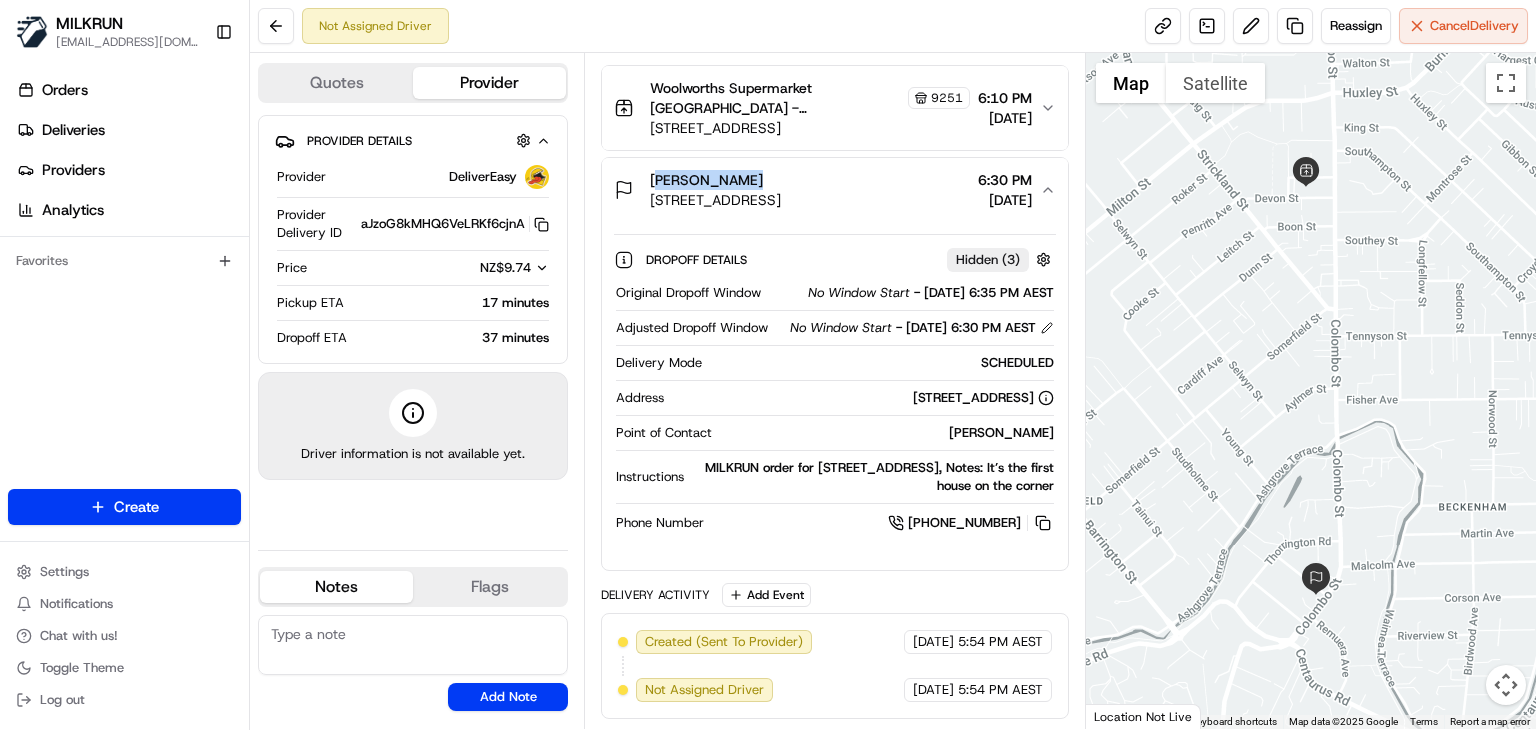 drag, startPoint x: 750, startPoint y: 126, endPoint x: 651, endPoint y: 130, distance: 99.08077 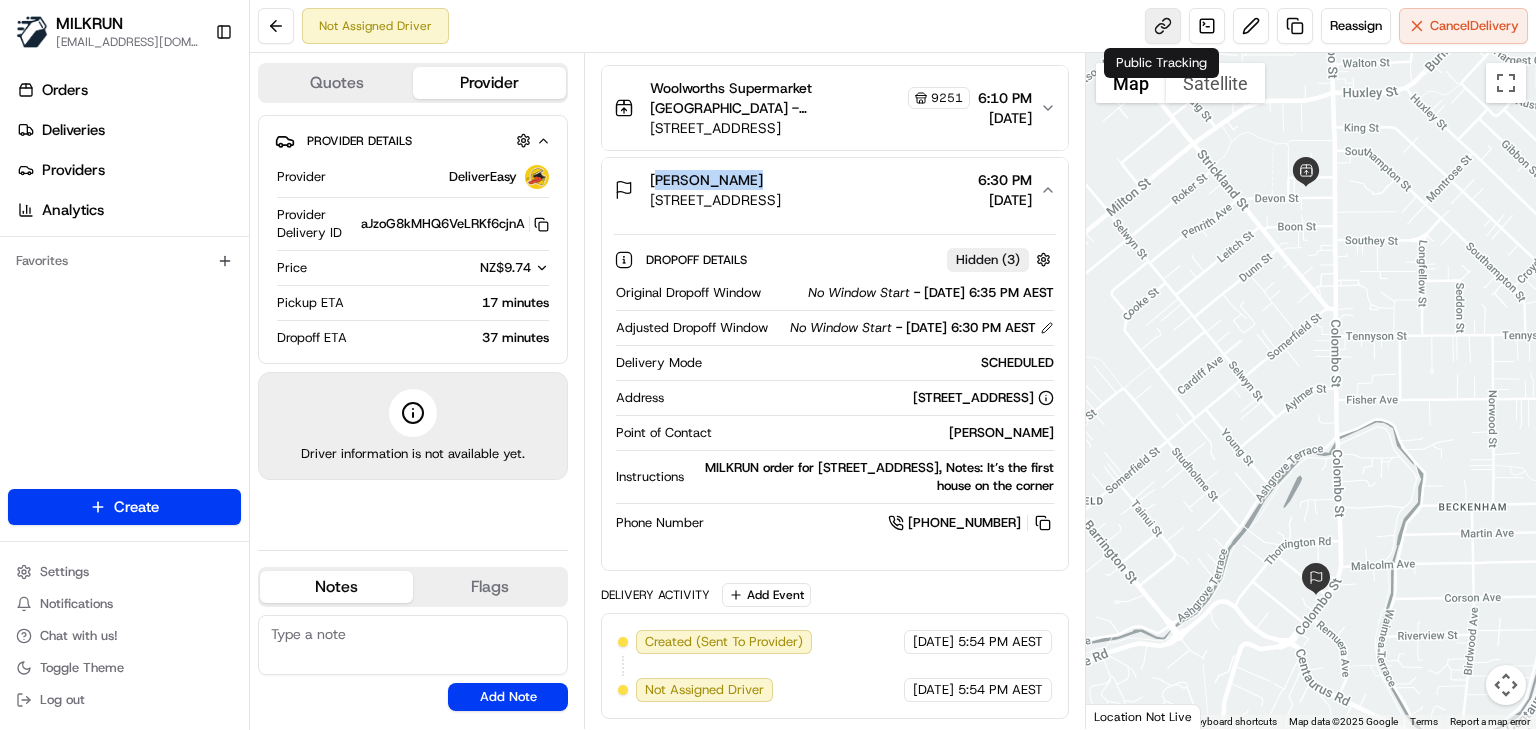click at bounding box center [1163, 26] 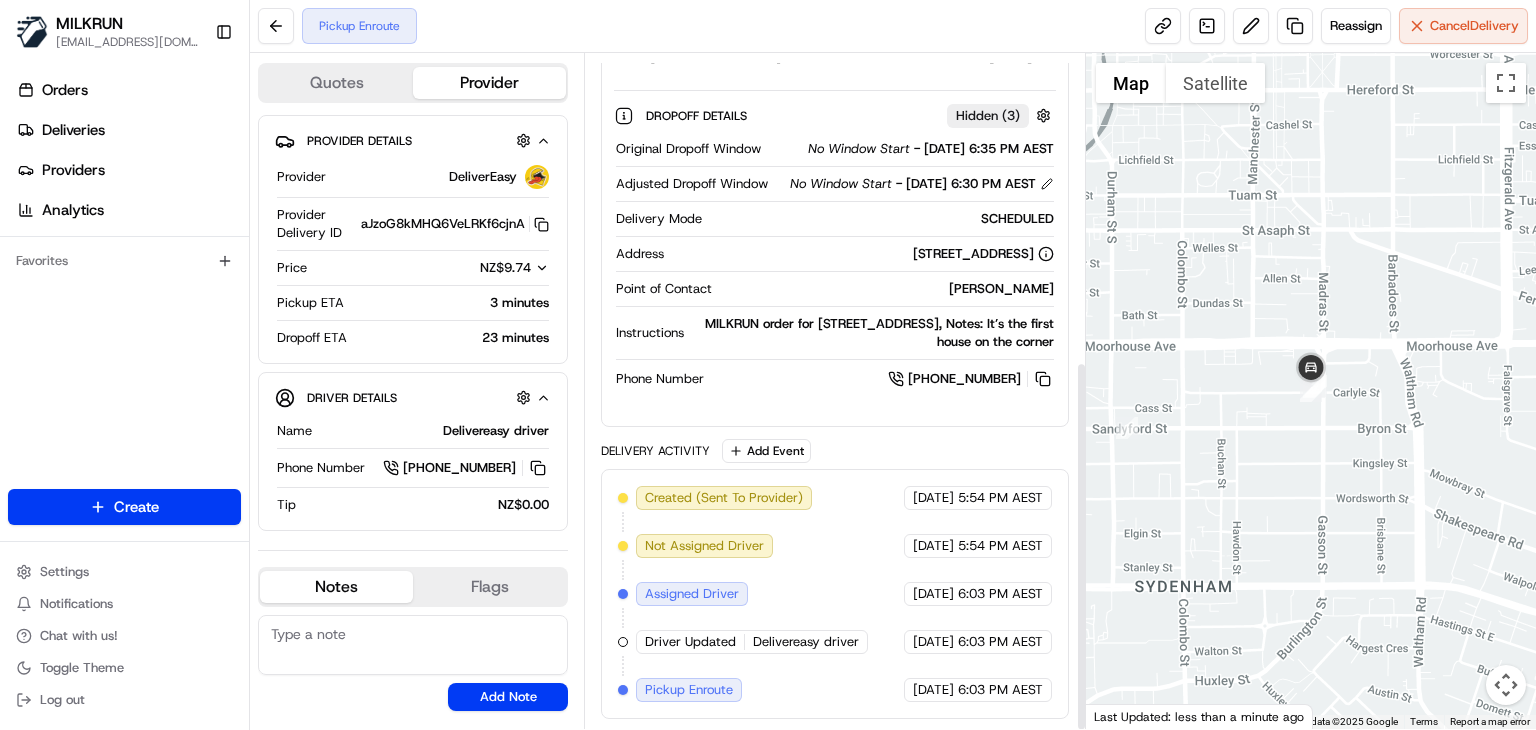 scroll, scrollTop: 0, scrollLeft: 0, axis: both 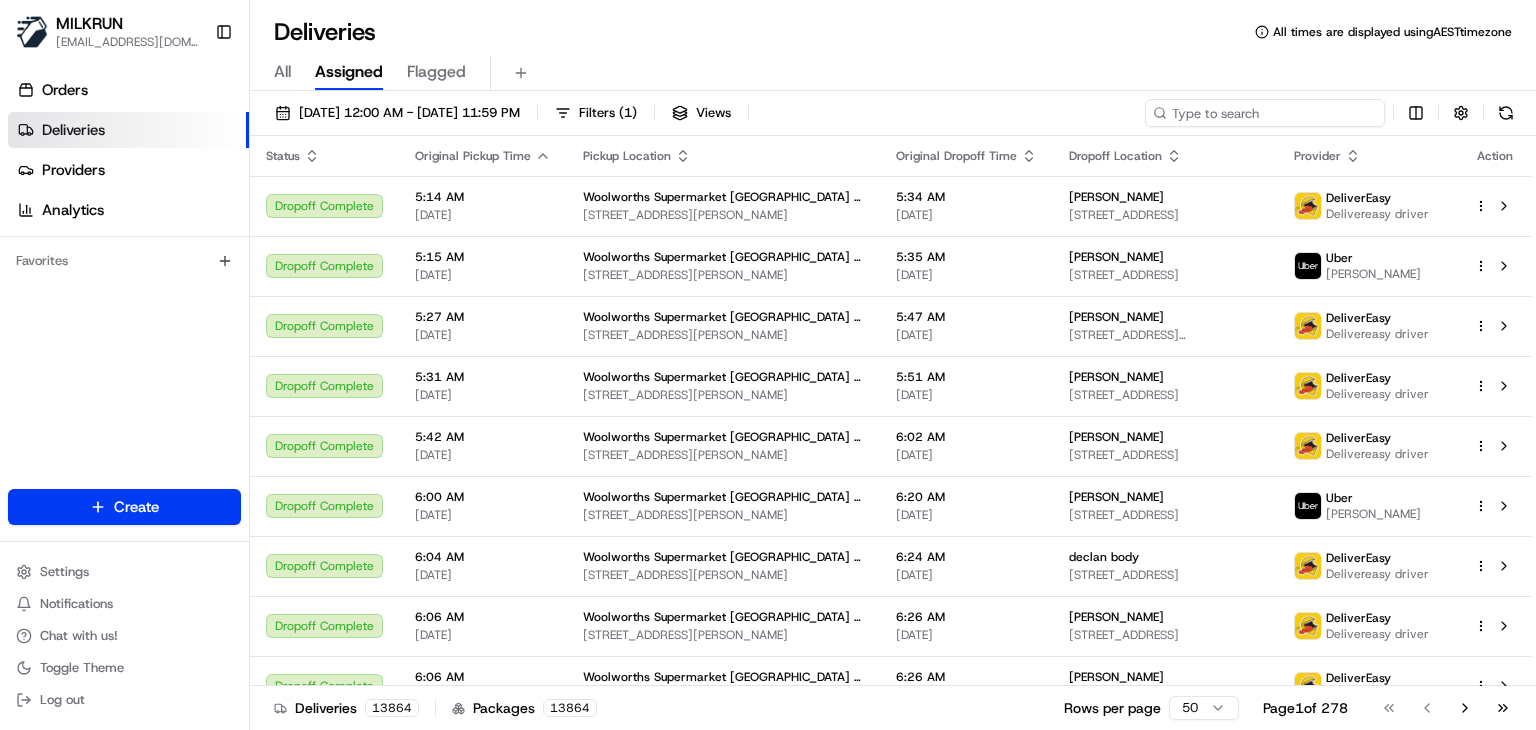 click at bounding box center [1265, 113] 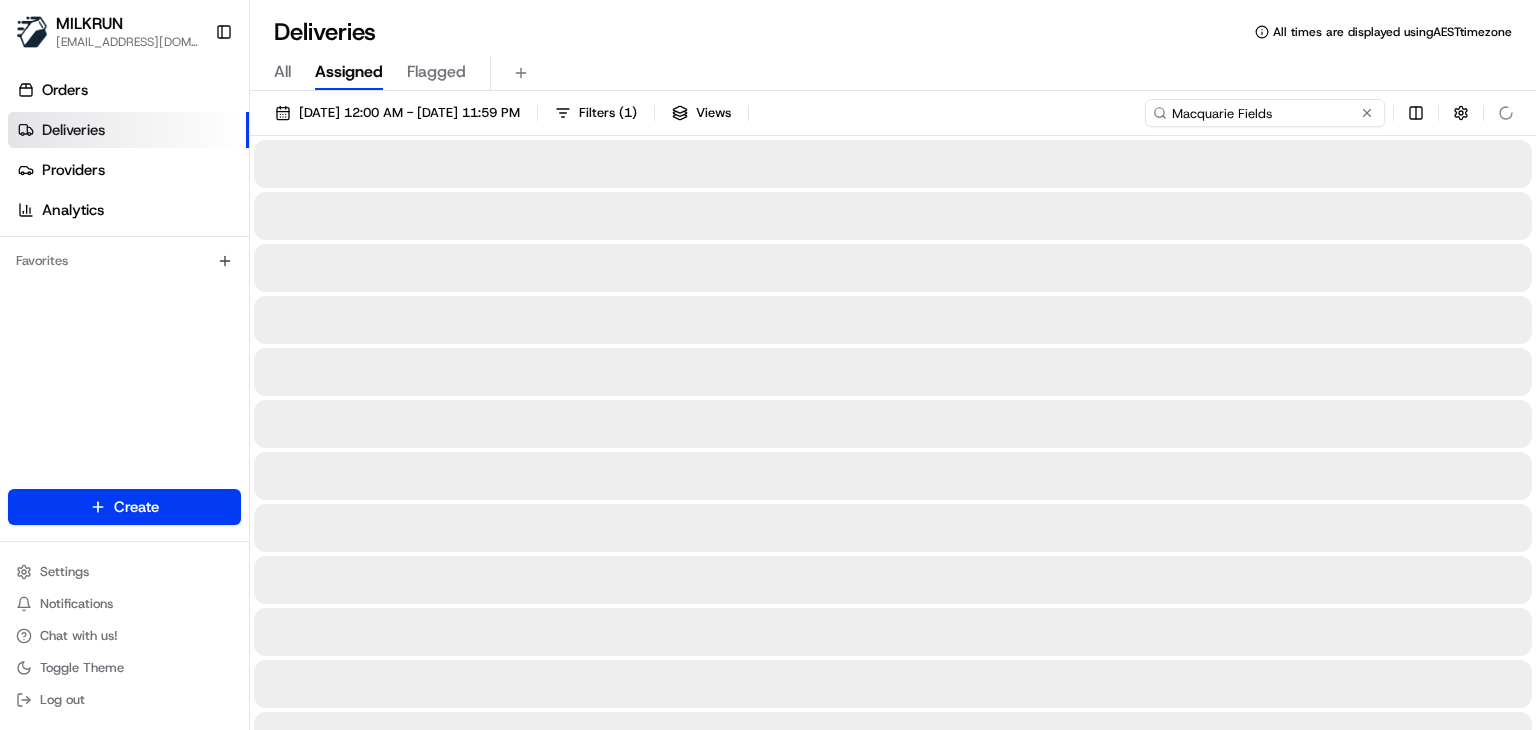 type on "Macquarie Fields" 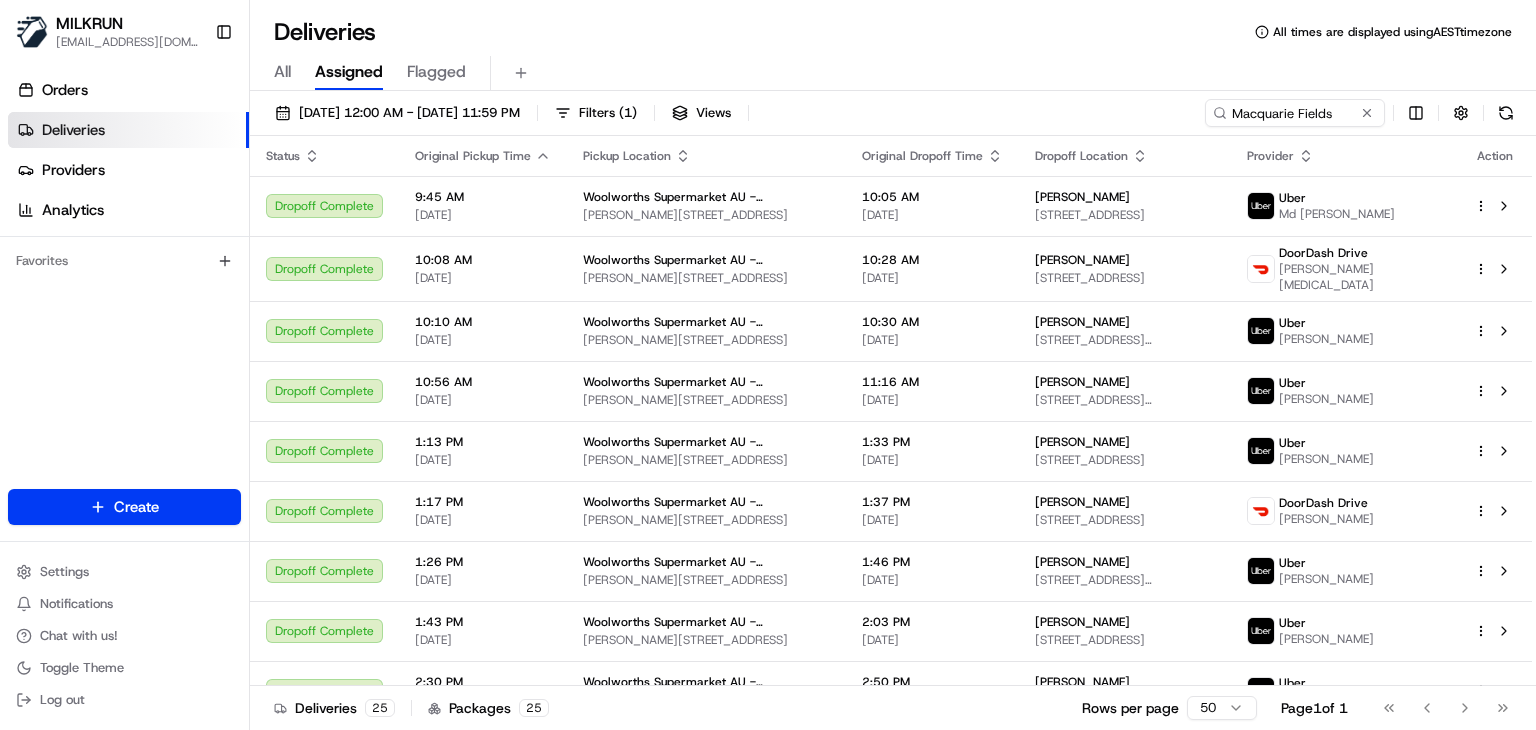 click on "All Assigned Flagged" at bounding box center [893, 73] 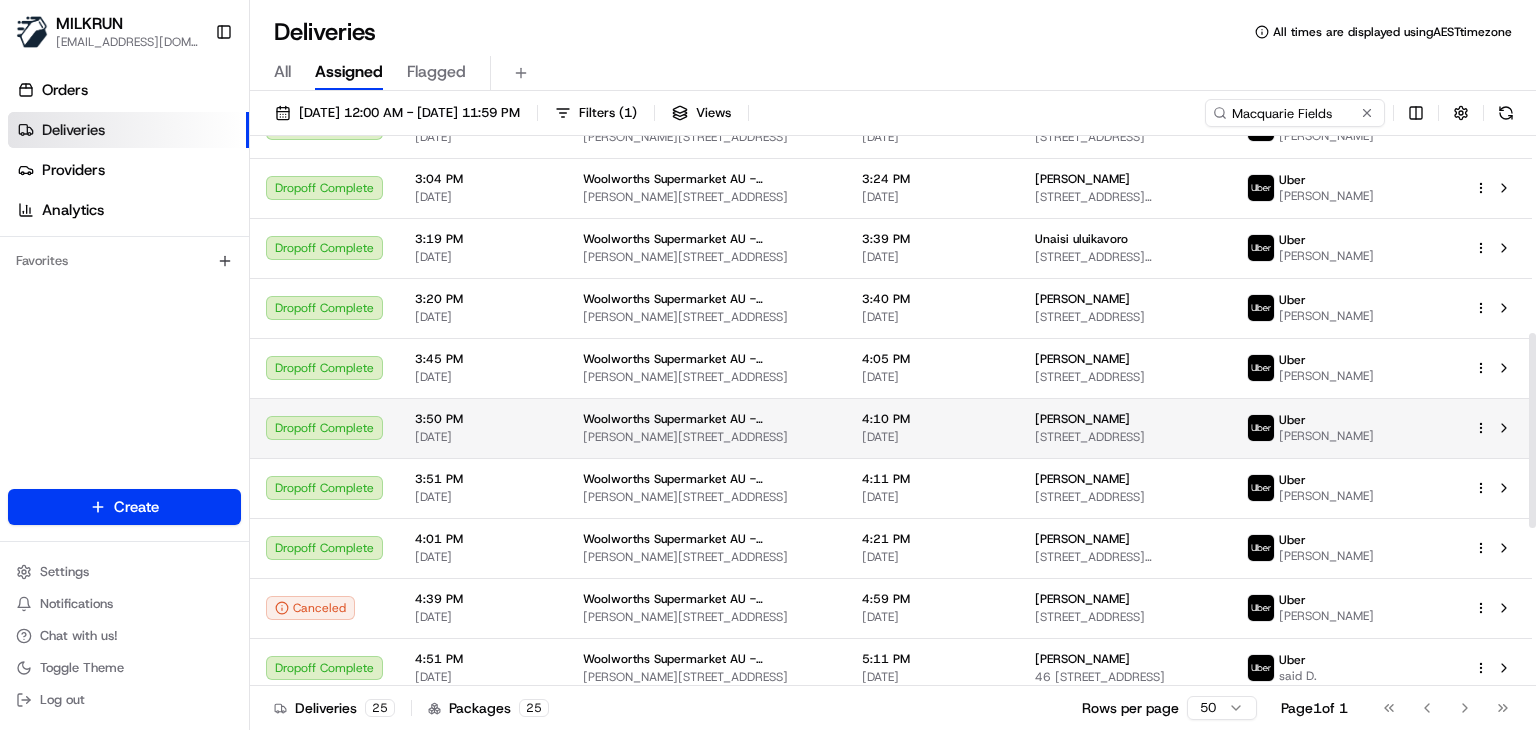 scroll, scrollTop: 556, scrollLeft: 0, axis: vertical 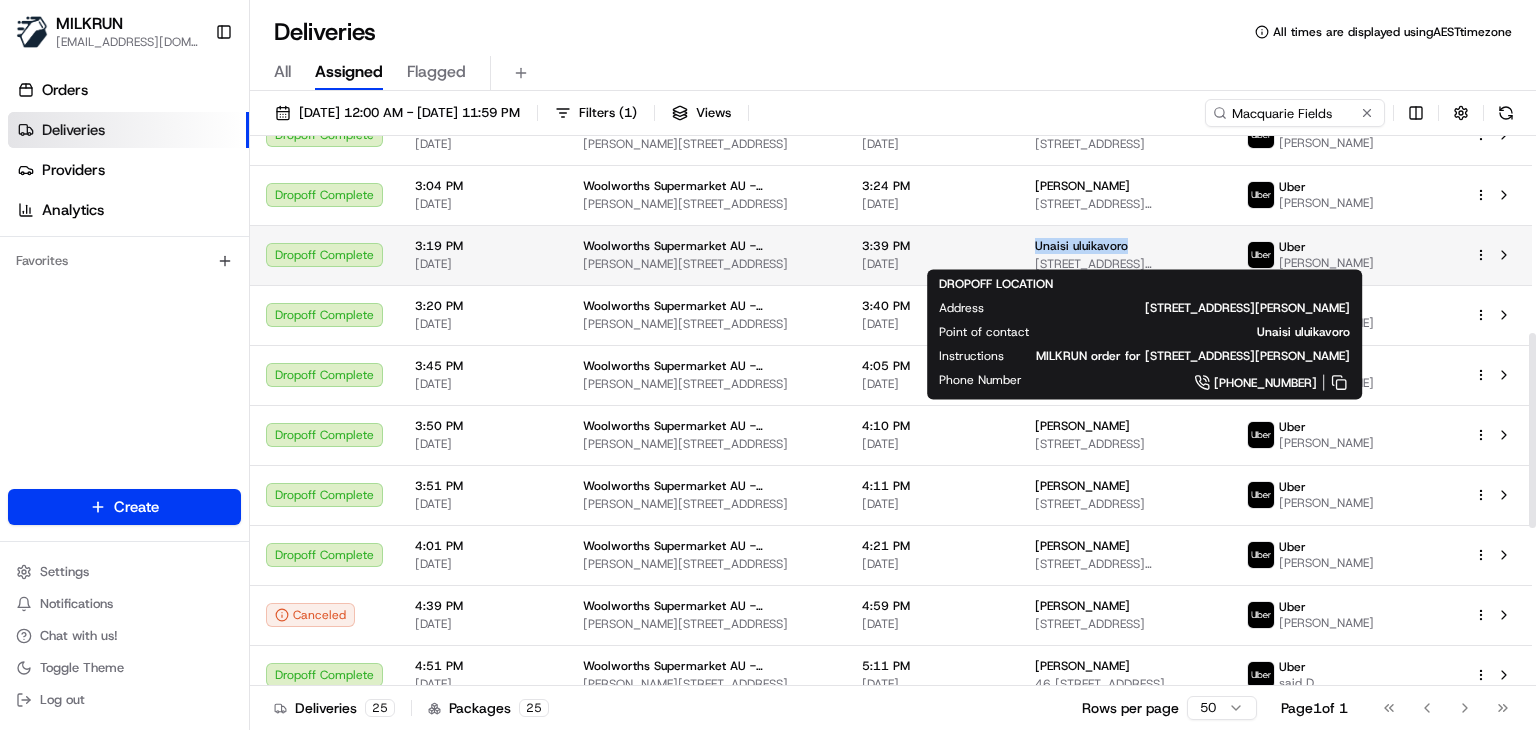 drag, startPoint x: 1125, startPoint y: 237, endPoint x: 1007, endPoint y: 245, distance: 118.270874 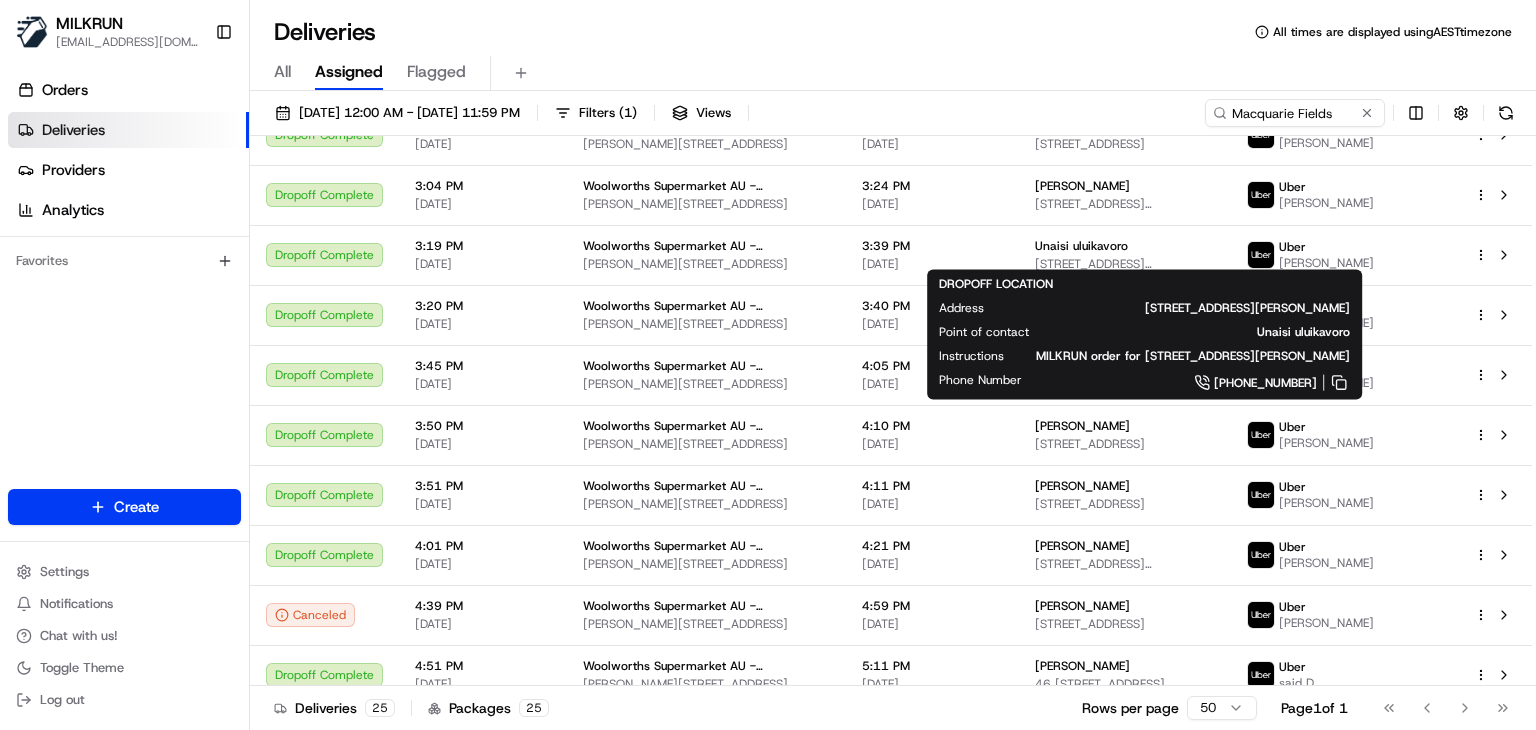 click on "Deliveries All times are displayed using  AEST  timezone" at bounding box center [893, 32] 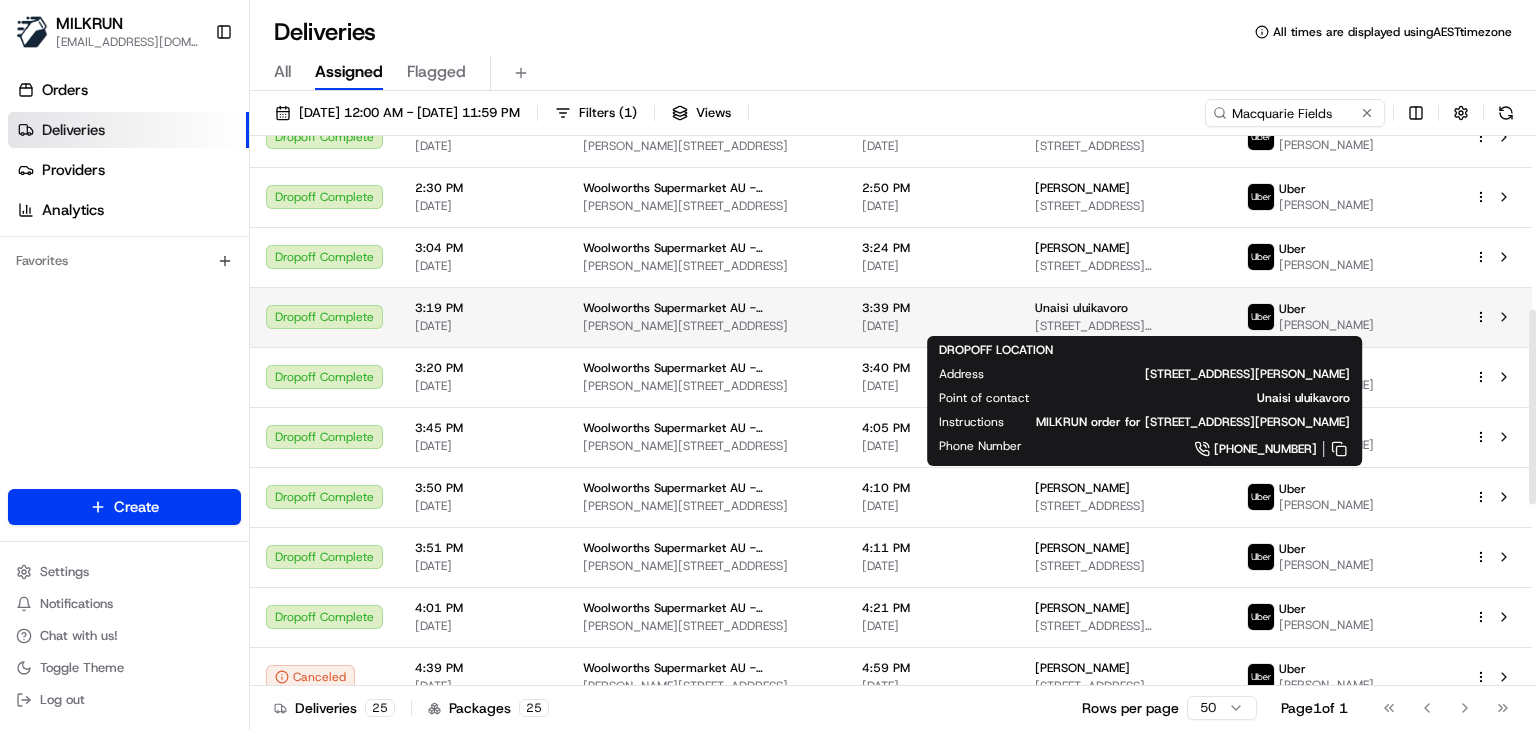 scroll, scrollTop: 488, scrollLeft: 0, axis: vertical 